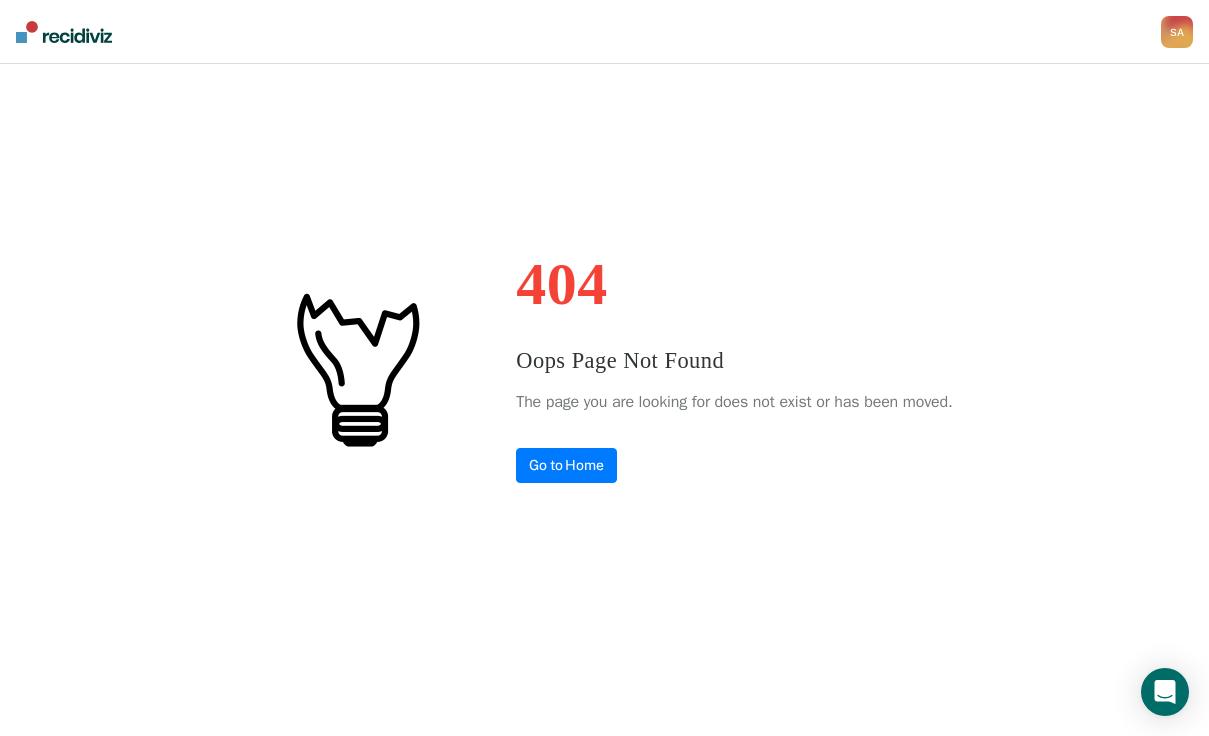 scroll, scrollTop: 0, scrollLeft: 0, axis: both 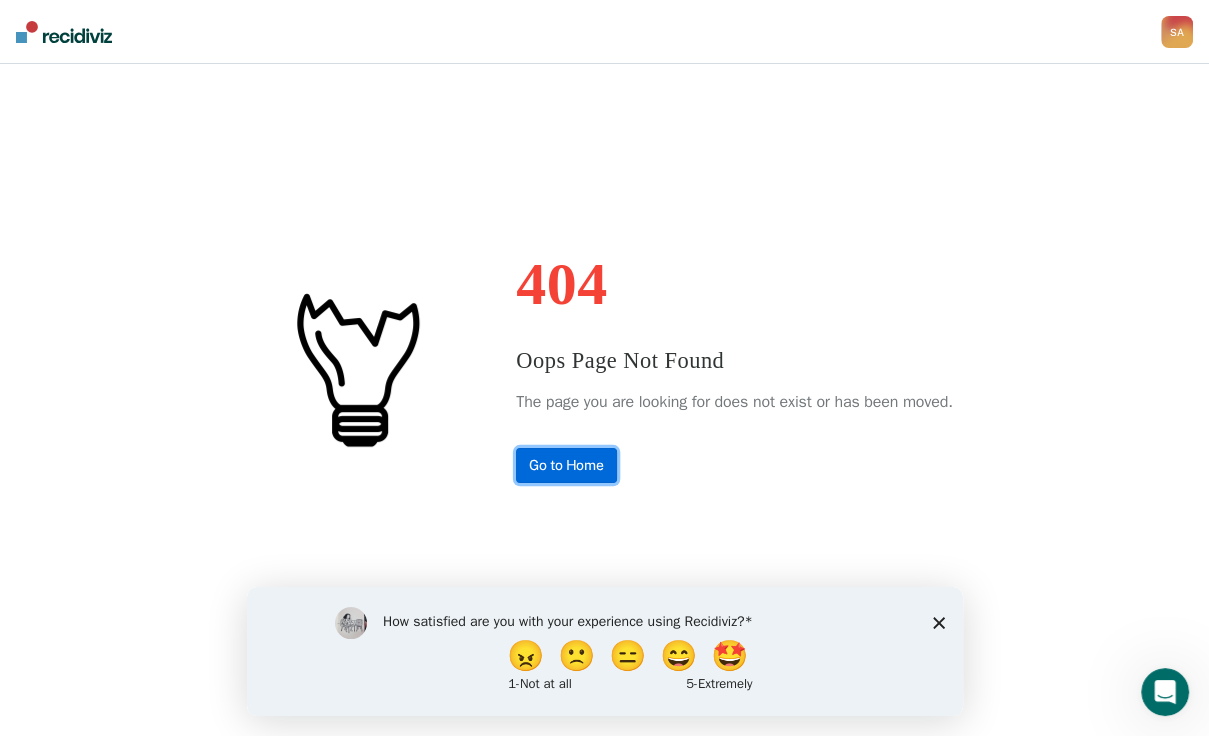 click on "Go to Home" at bounding box center (566, 465) 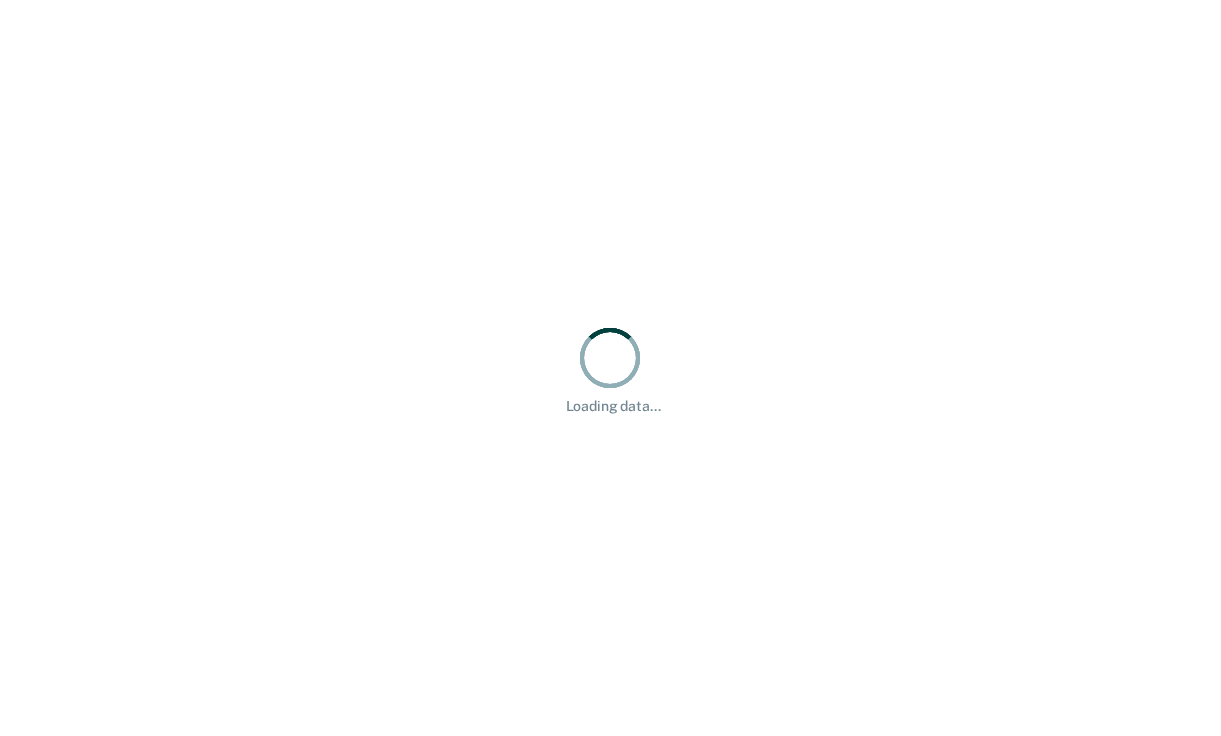 scroll, scrollTop: 0, scrollLeft: 0, axis: both 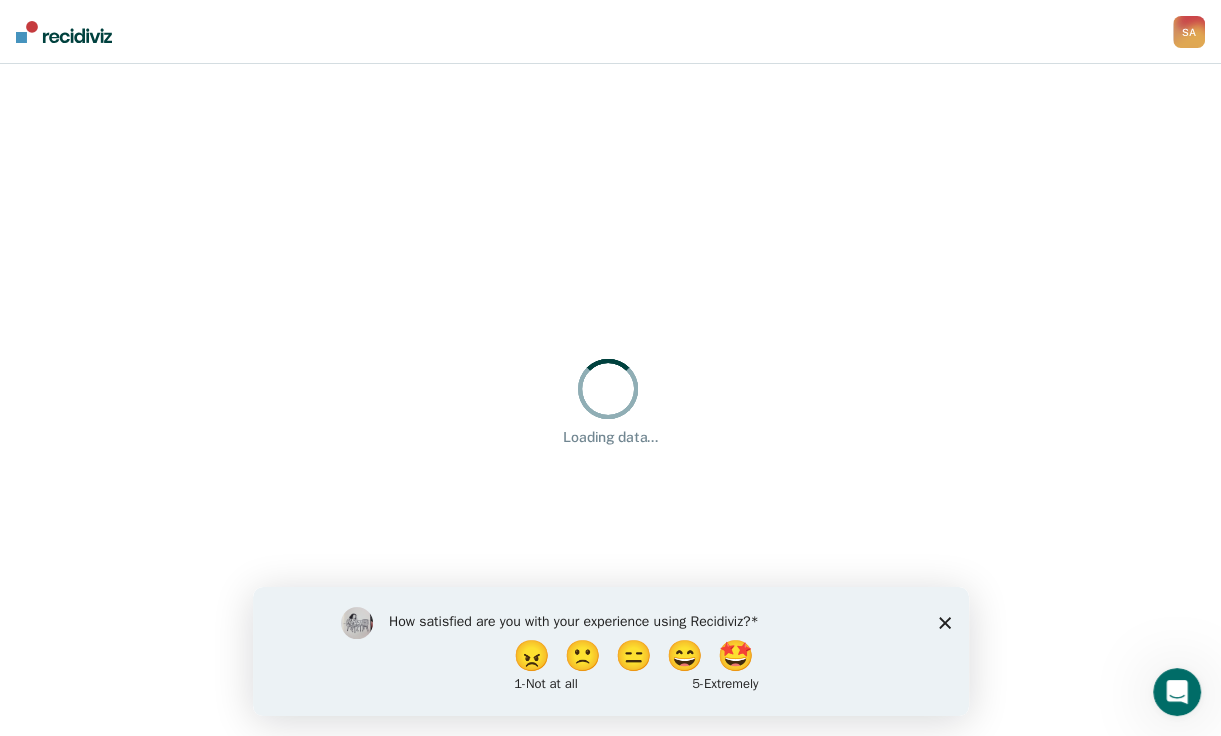 click 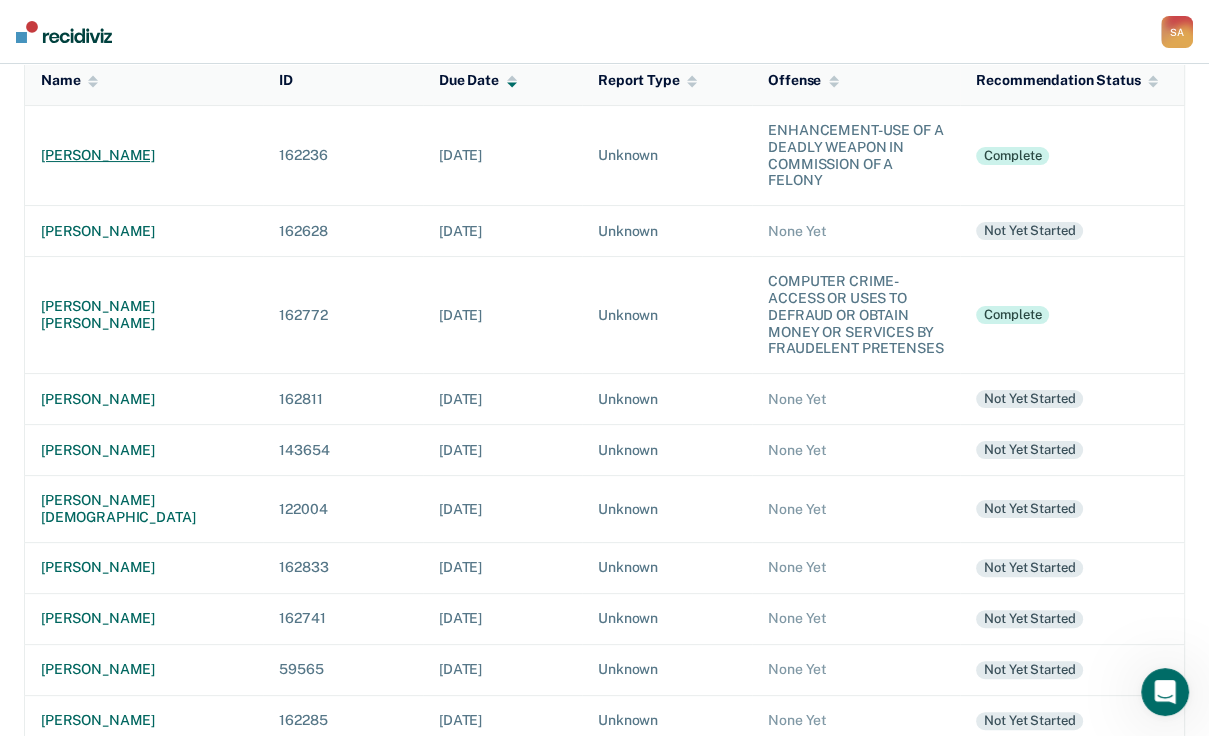 scroll, scrollTop: 240, scrollLeft: 0, axis: vertical 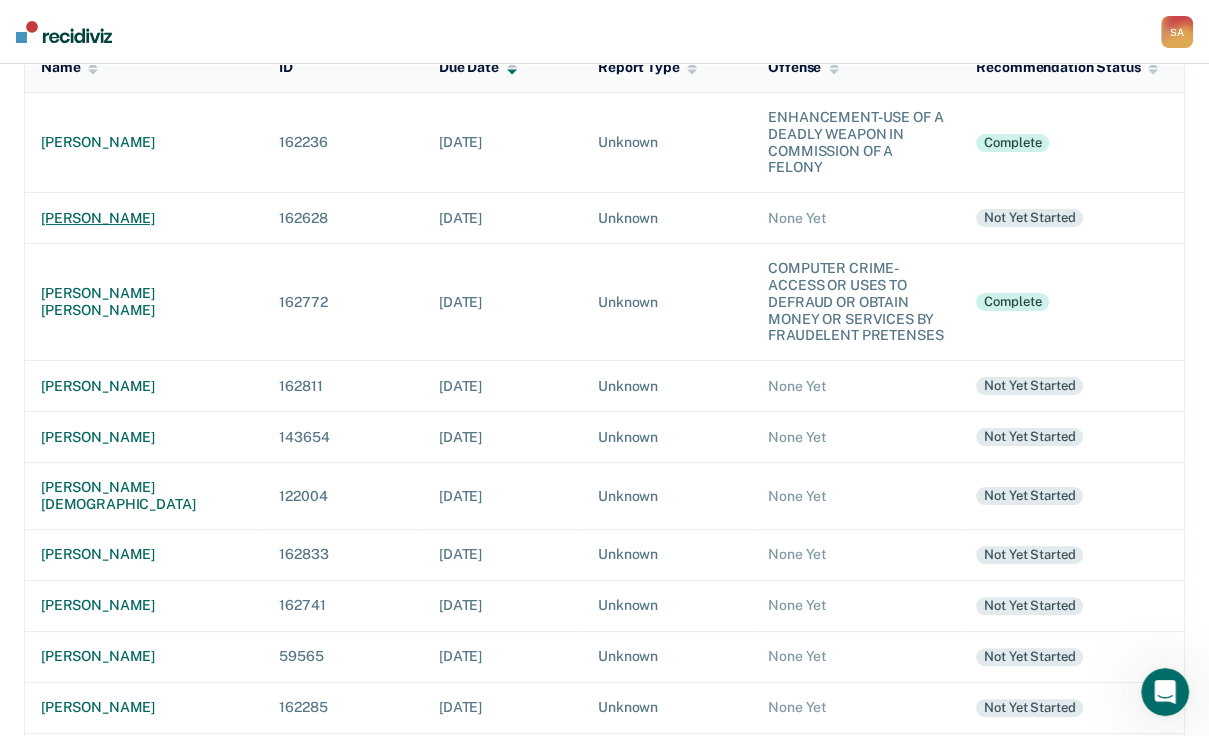 click on "[PERSON_NAME]" at bounding box center (144, 218) 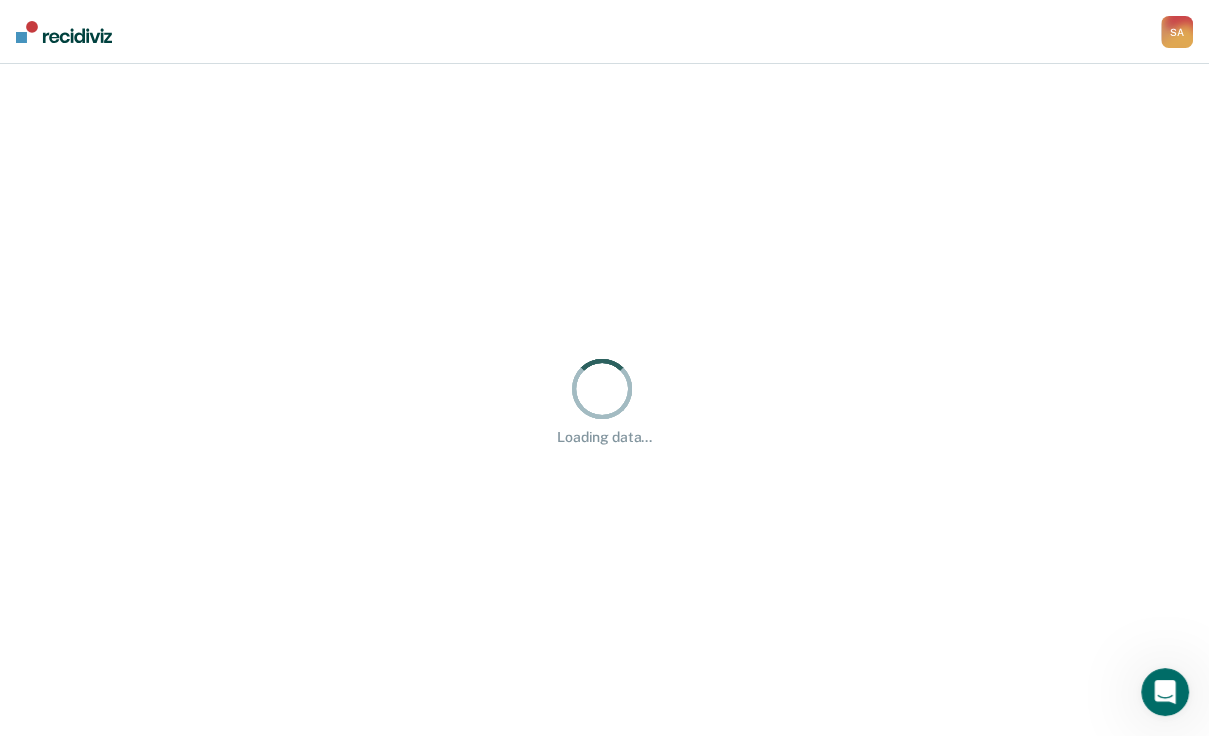 scroll, scrollTop: 0, scrollLeft: 0, axis: both 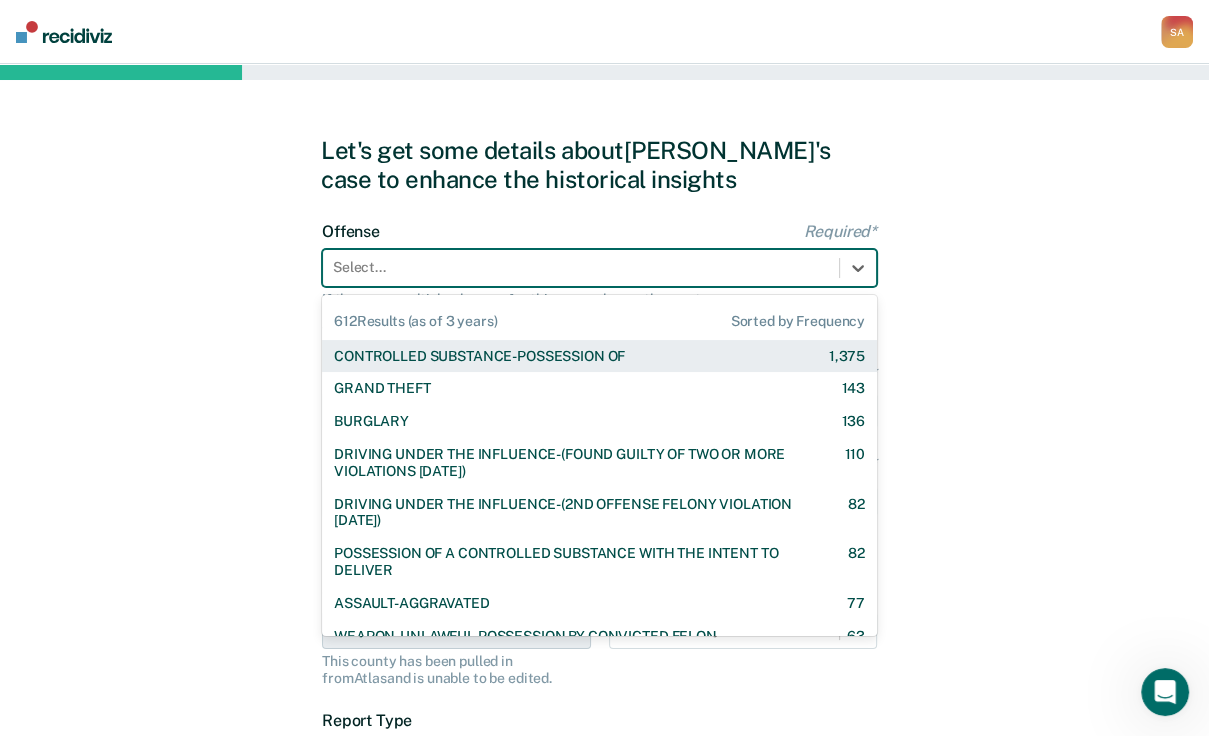 click at bounding box center [581, 267] 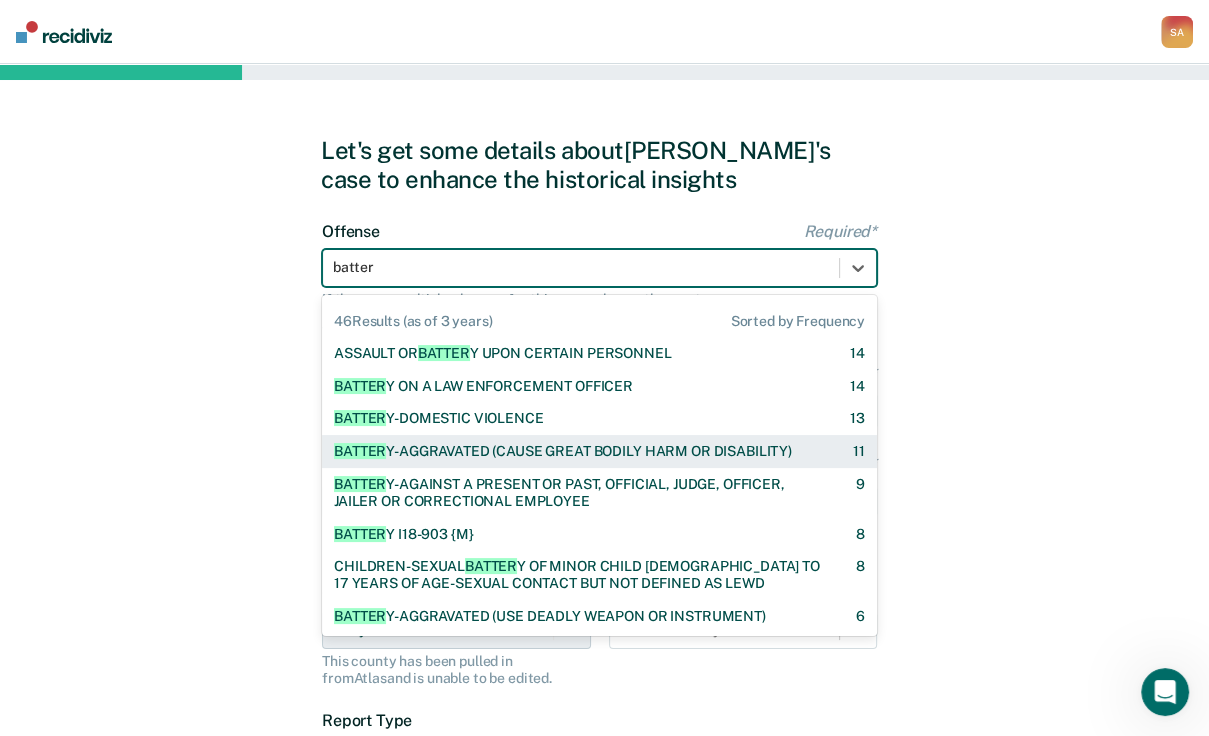 scroll, scrollTop: 160, scrollLeft: 0, axis: vertical 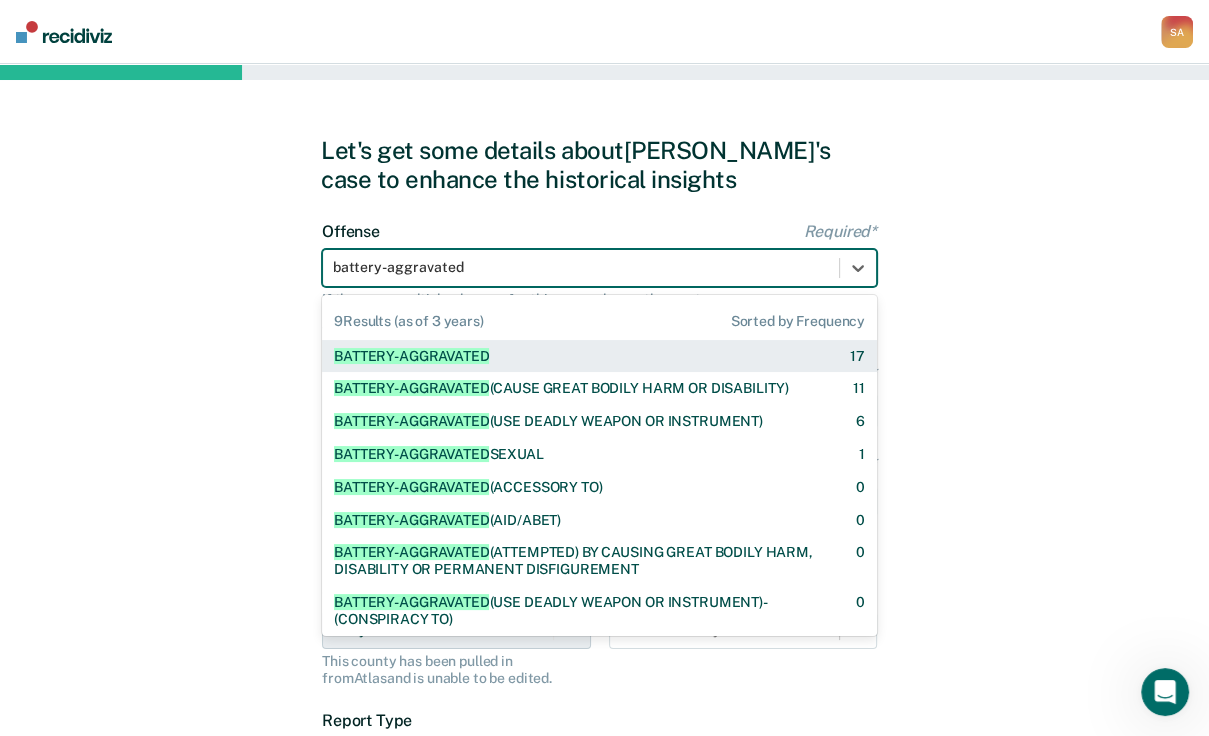 type on "battery-aggravated" 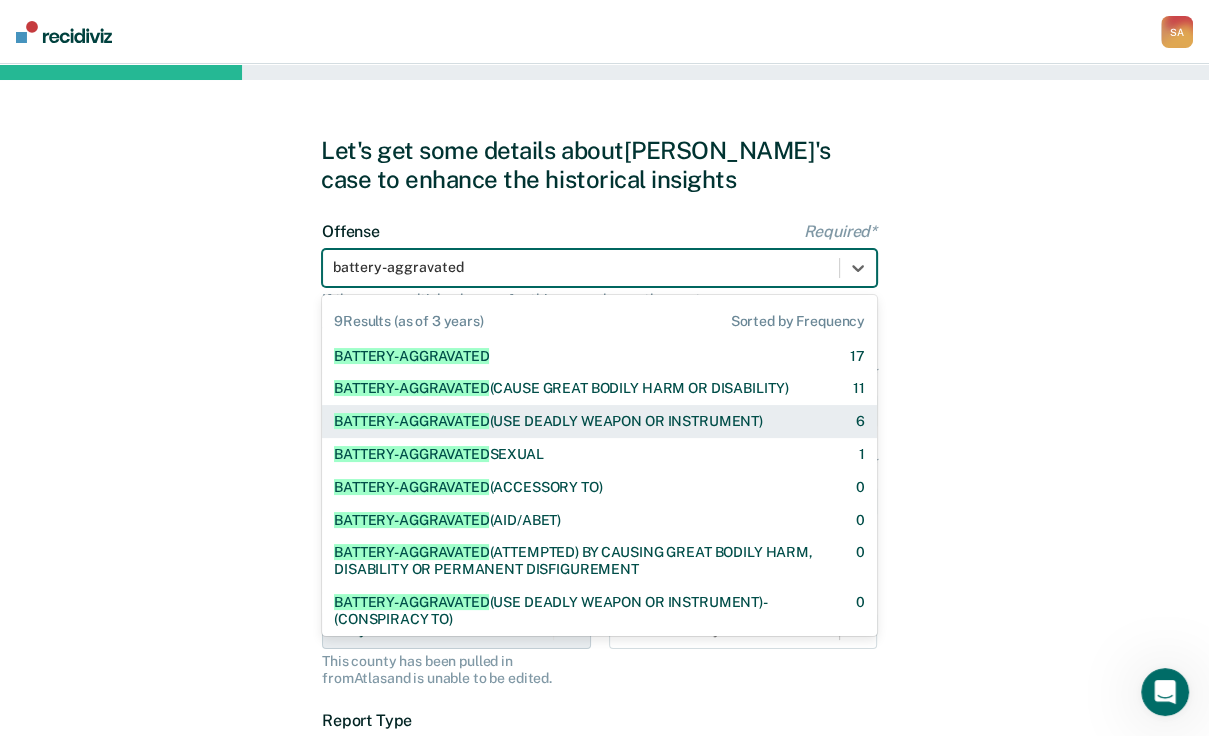 click on "BATTERY-AGGRAVATED  (USE DEADLY WEAPON OR INSTRUMENT)" at bounding box center [548, 421] 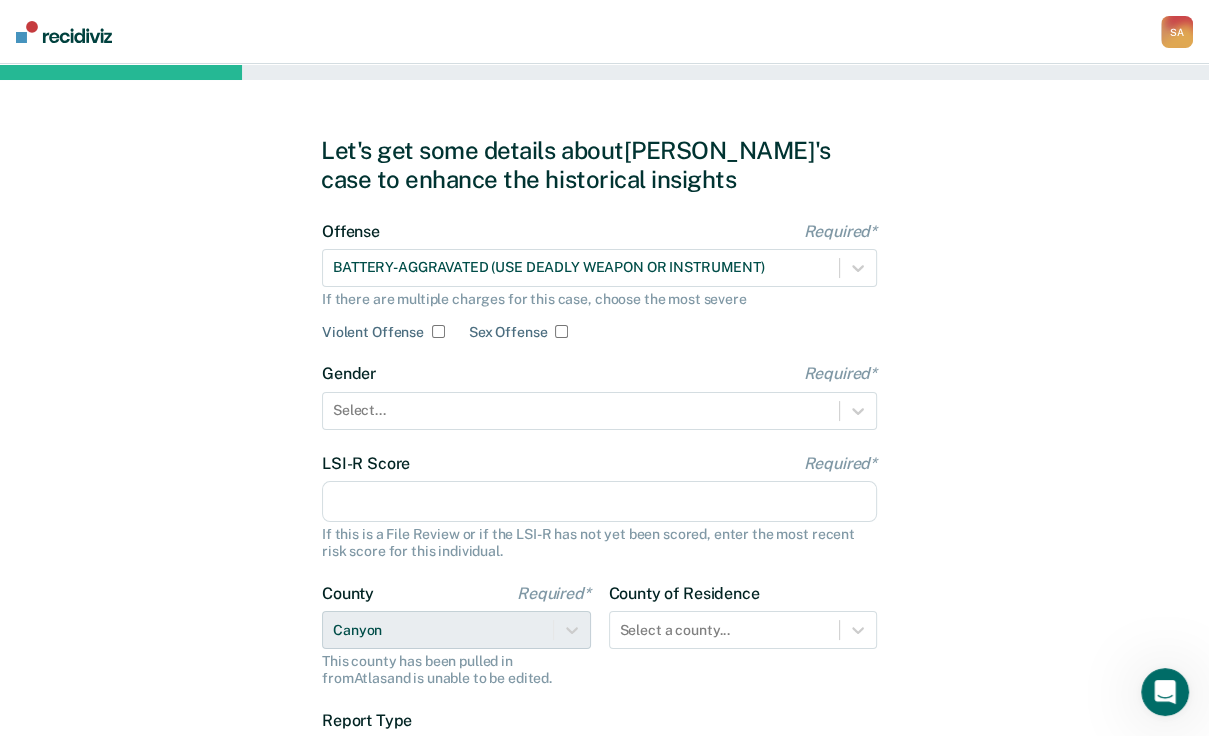 click on "Violent Offense" at bounding box center [438, 331] 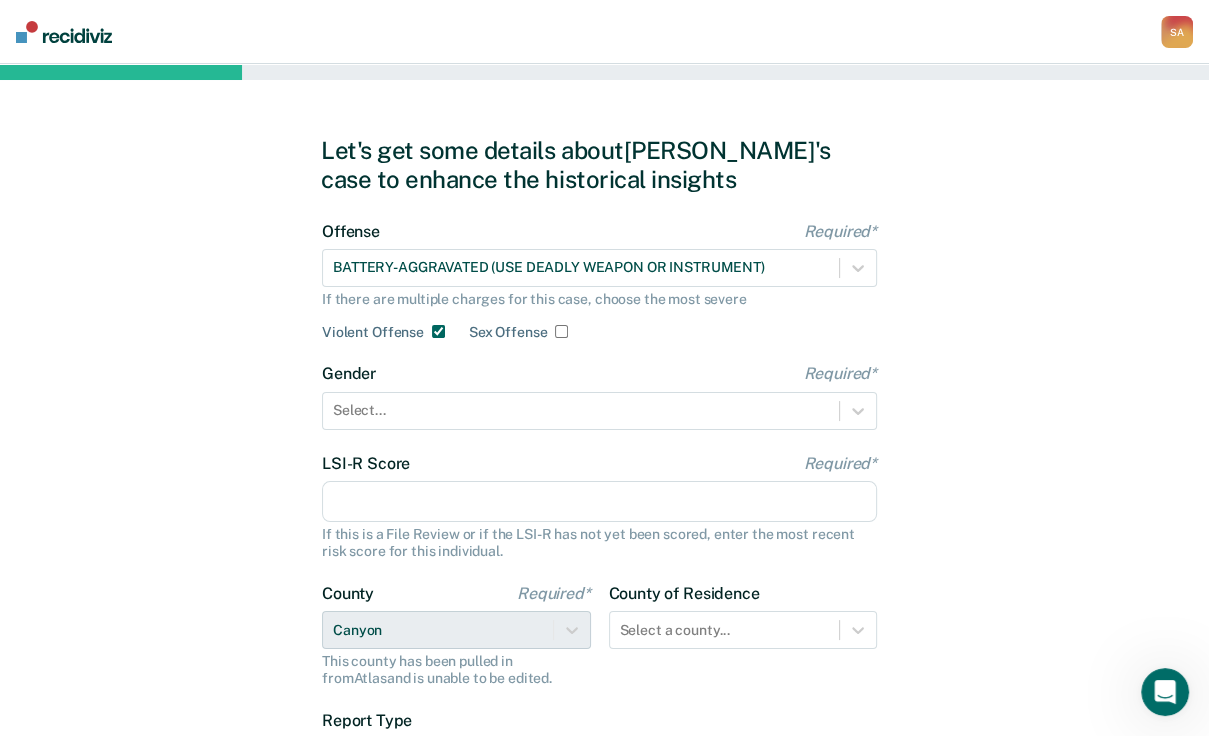 checkbox on "true" 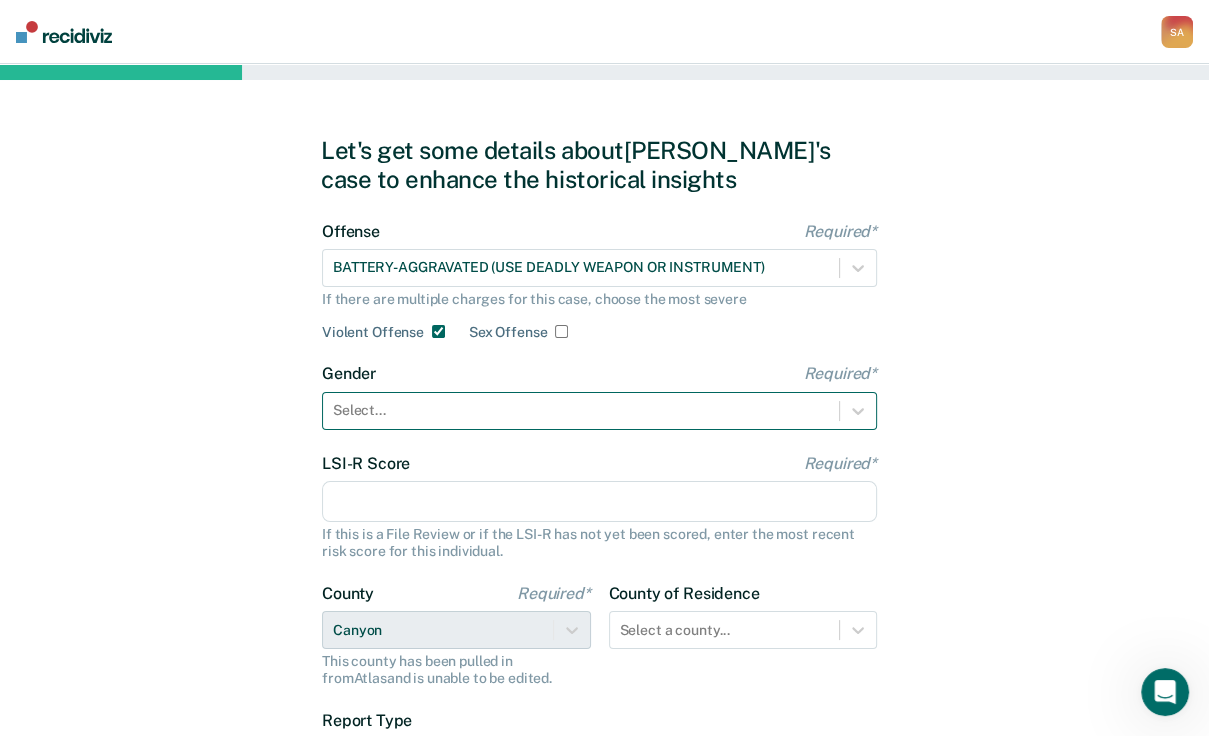 click at bounding box center [581, 410] 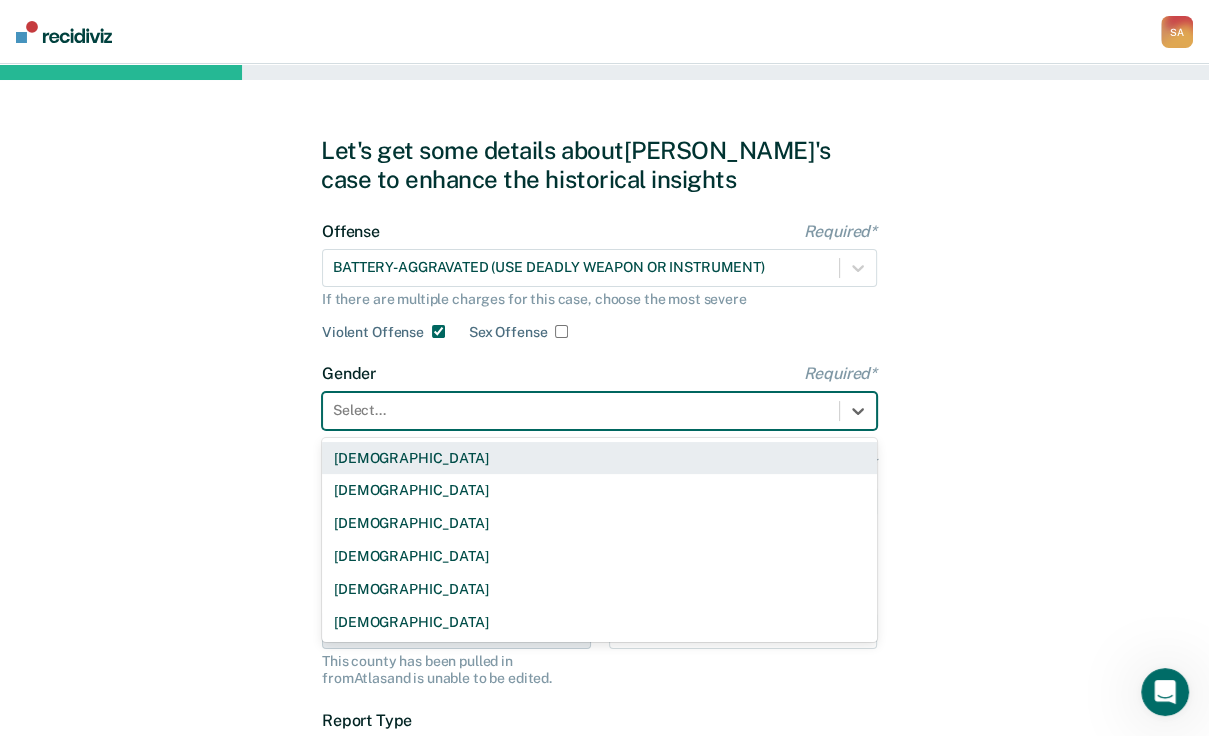 click on "[DEMOGRAPHIC_DATA]" at bounding box center (599, 458) 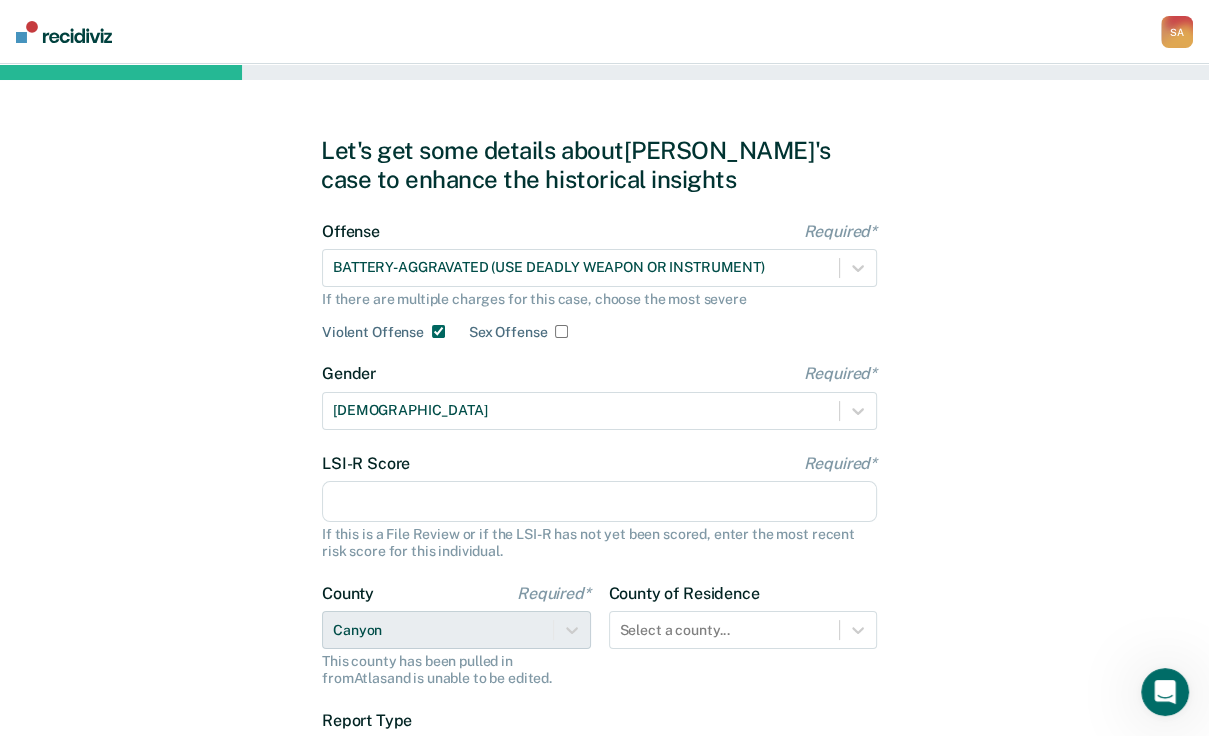 click on "LSI-R Score  Required*" at bounding box center (599, 502) 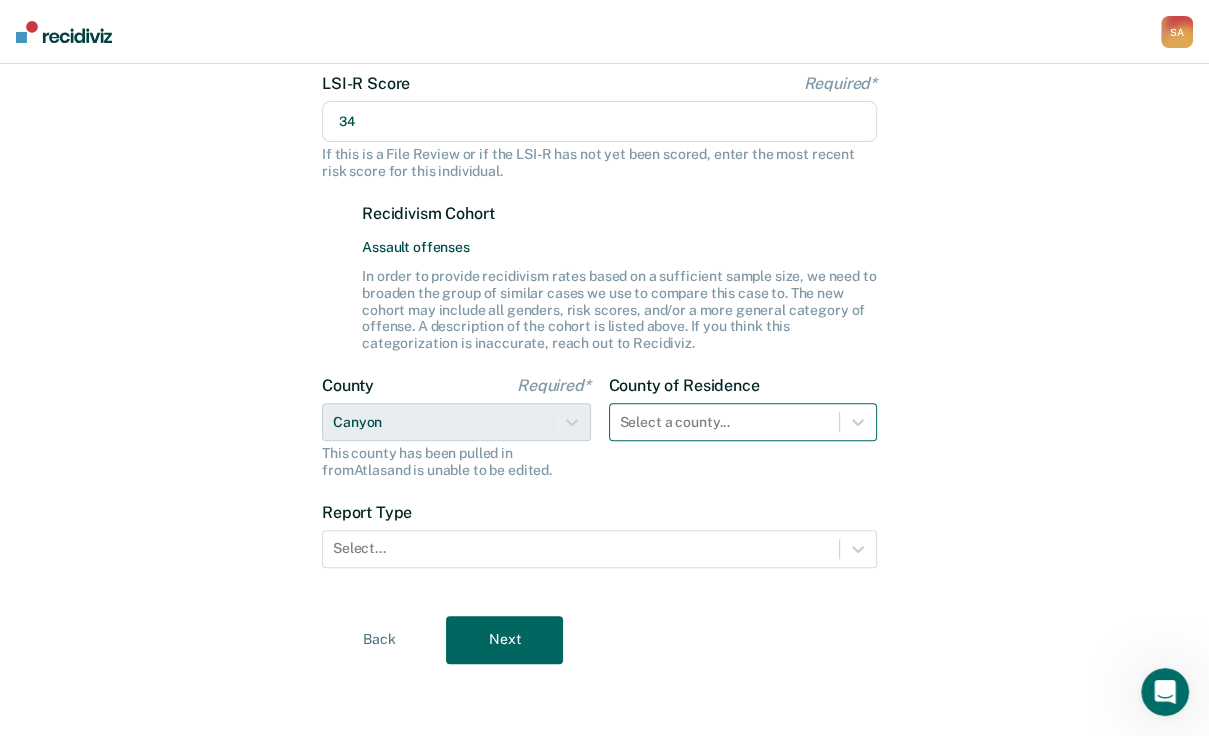 type on "34" 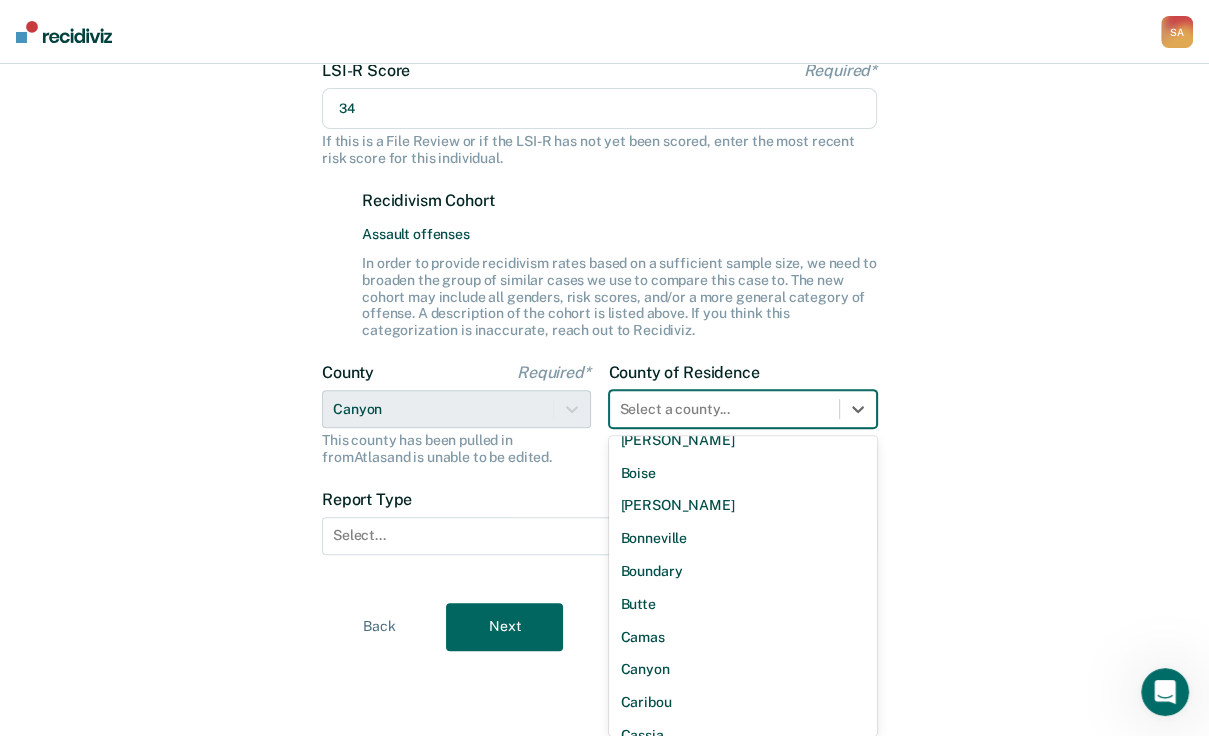 scroll, scrollTop: 240, scrollLeft: 0, axis: vertical 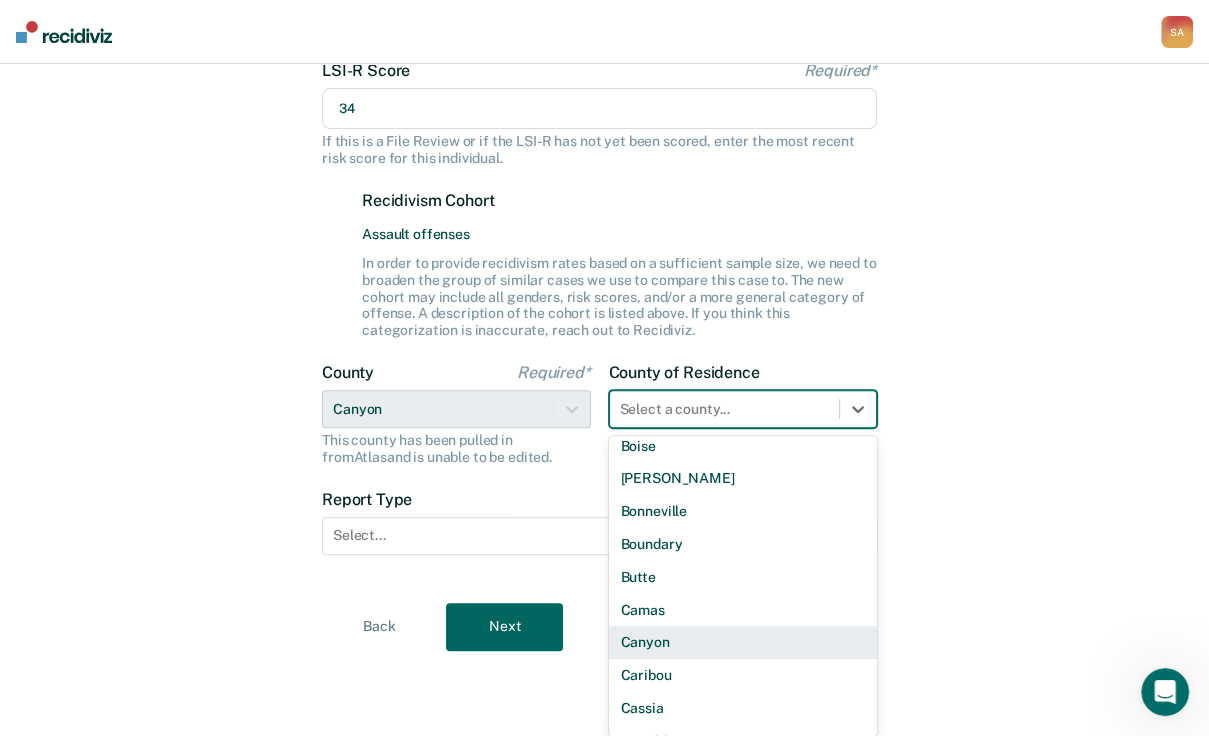 click on "Canyon" at bounding box center (743, 642) 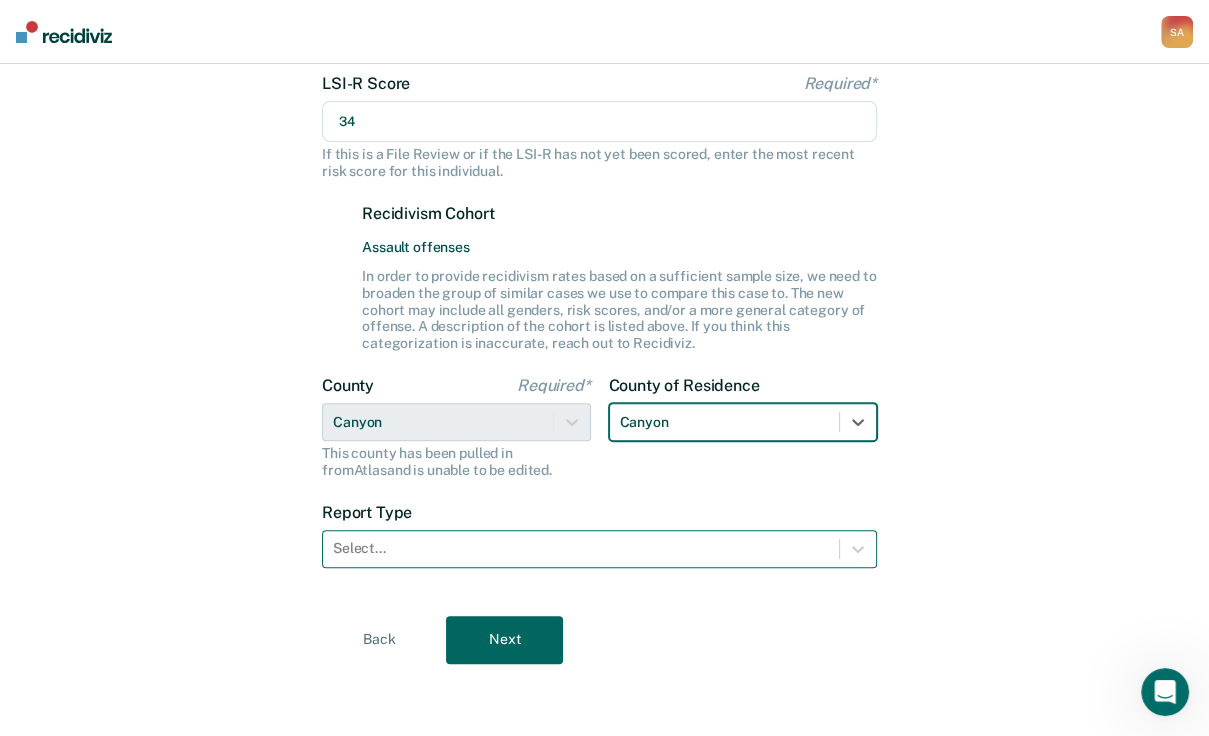 click on "Select..." at bounding box center [581, 548] 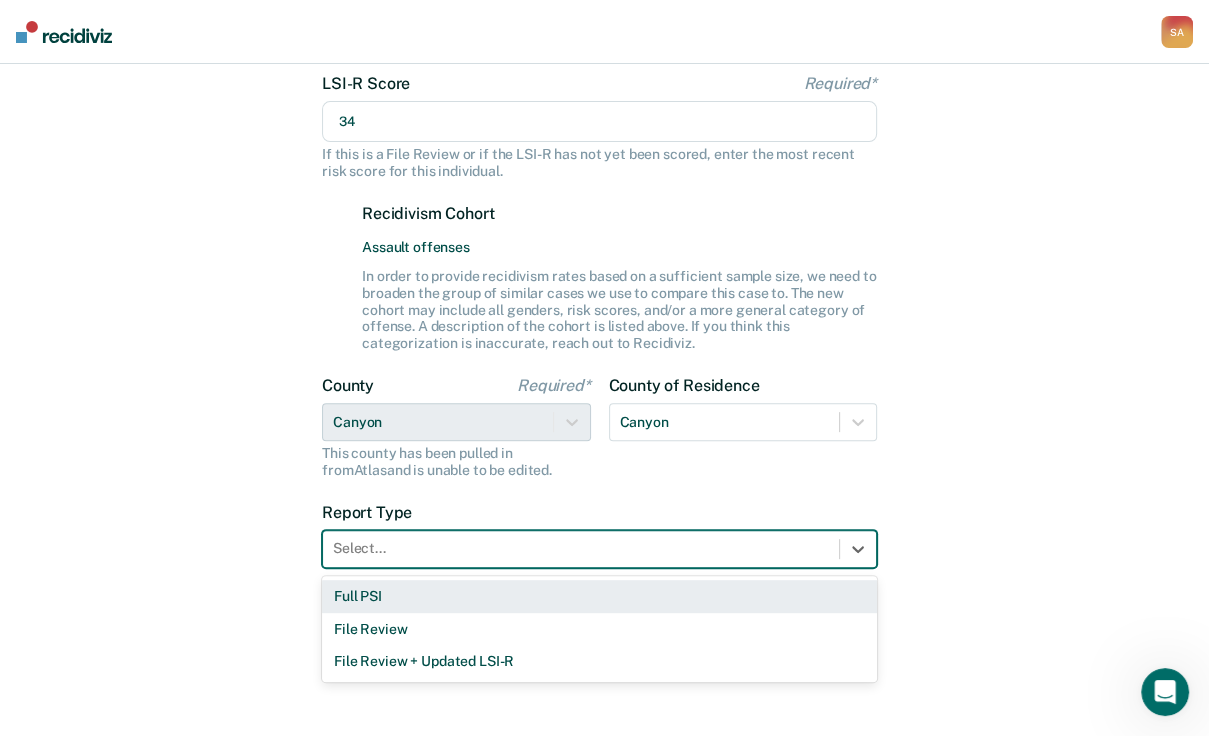 click on "Full PSI" at bounding box center (599, 596) 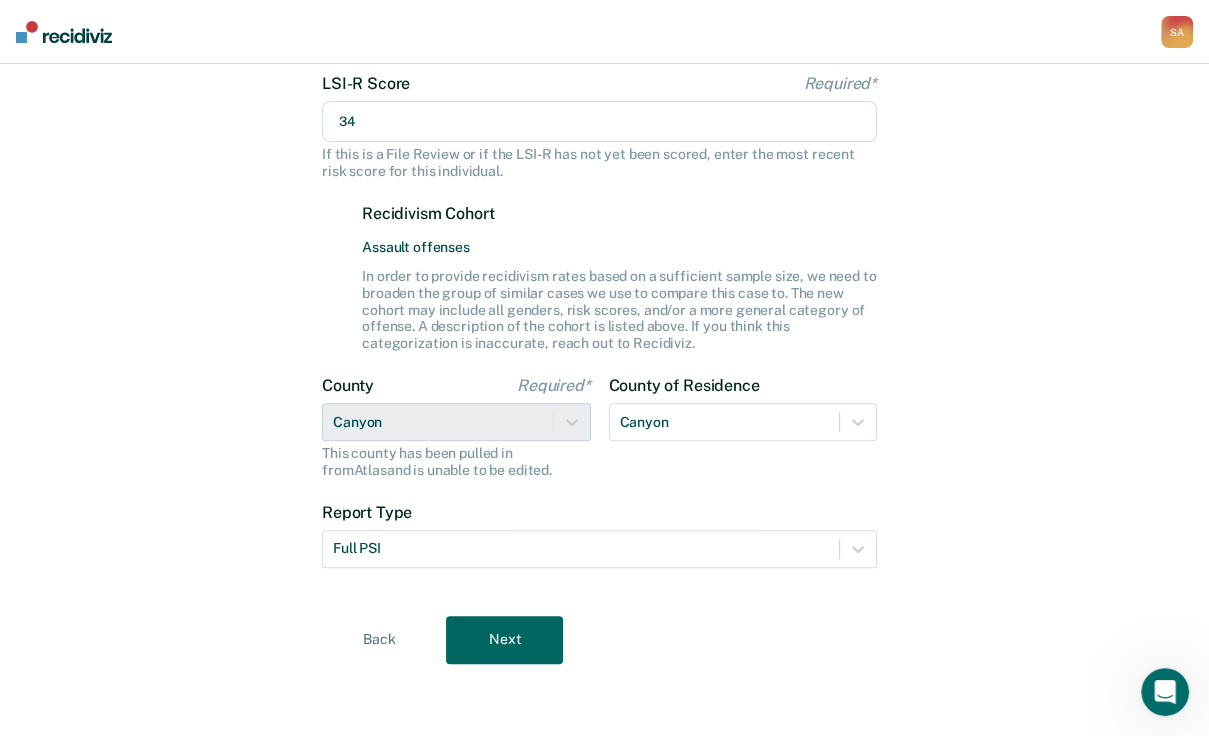 click on "Next" at bounding box center (504, 640) 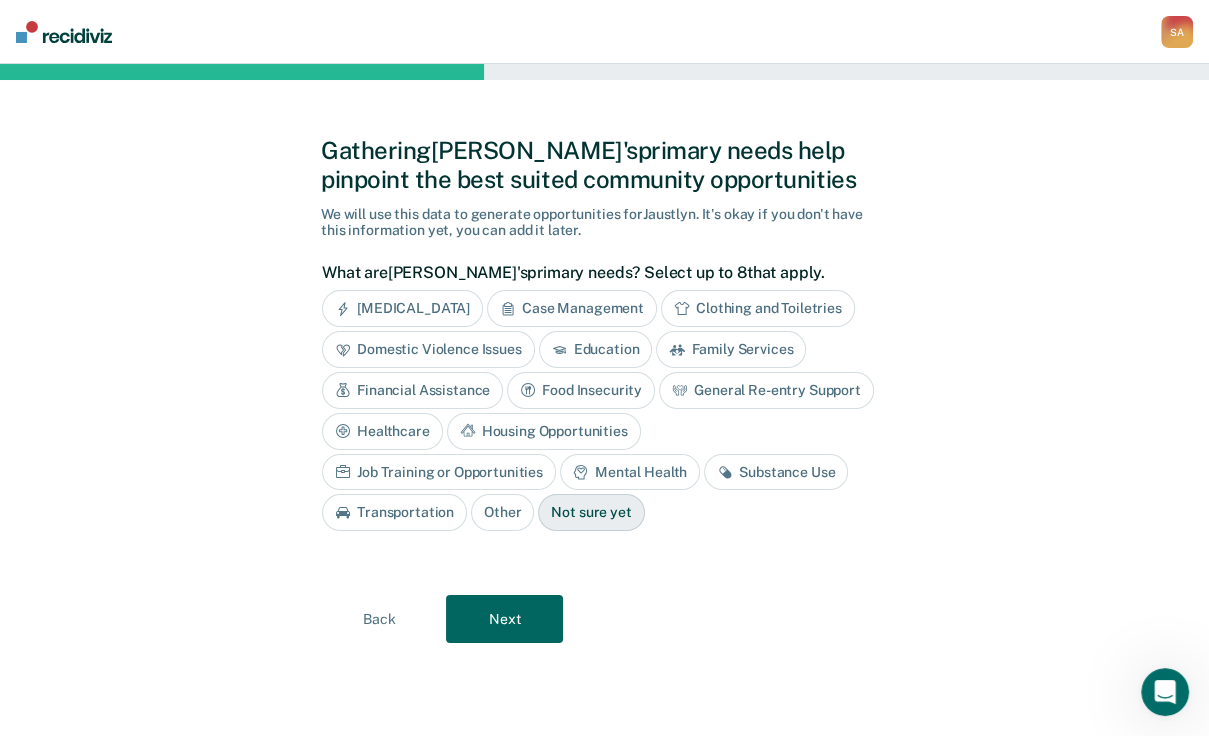 click on "Case Management" at bounding box center [572, 308] 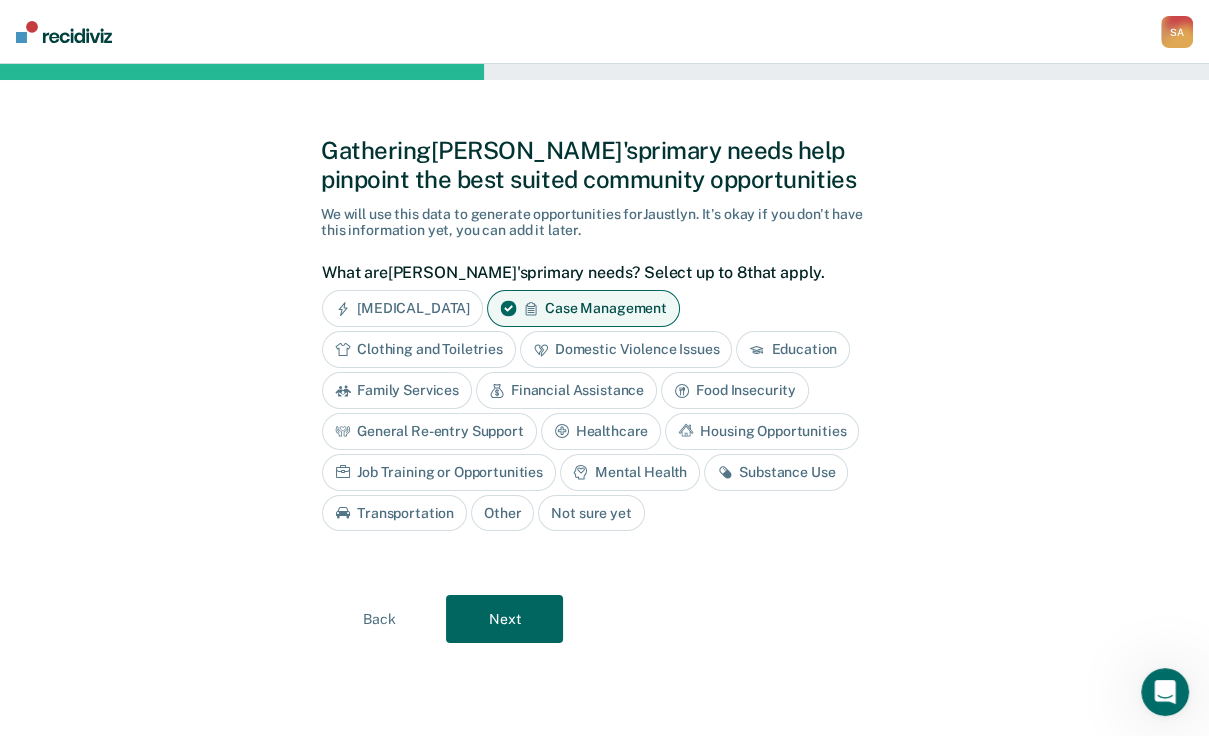 click on "[MEDICAL_DATA]" at bounding box center [402, 308] 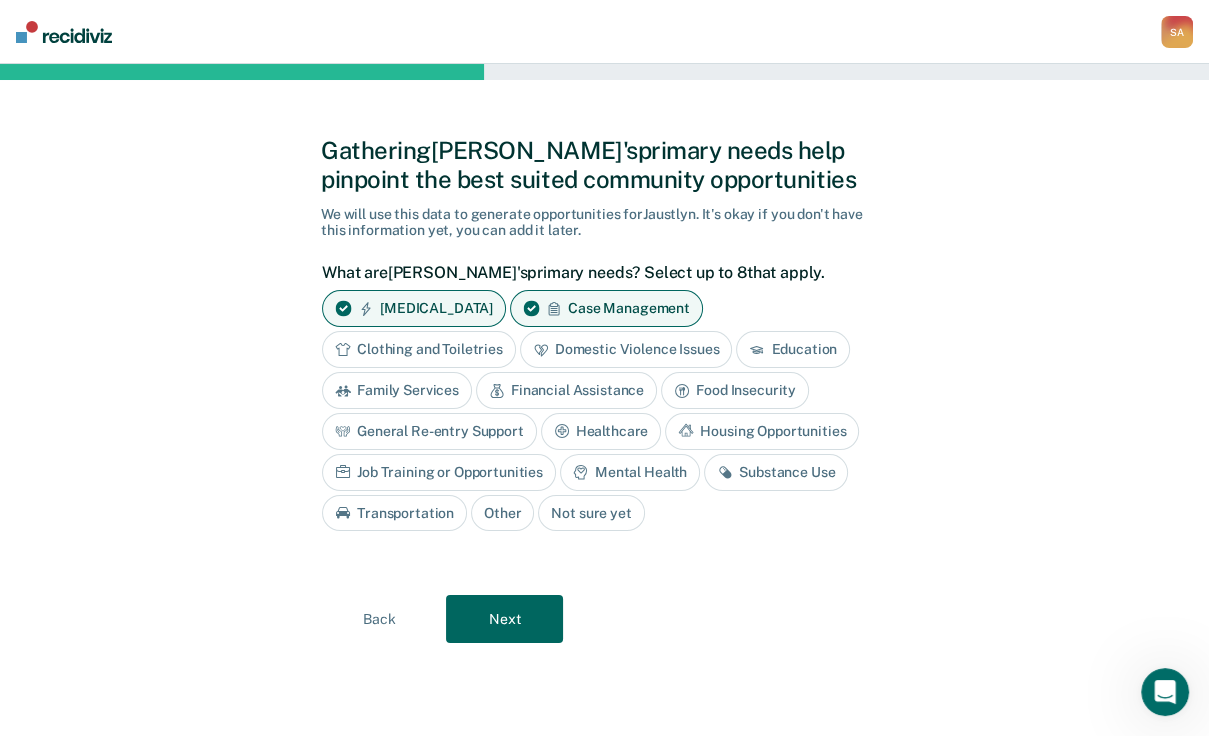 click on "Mental Health" at bounding box center (630, 472) 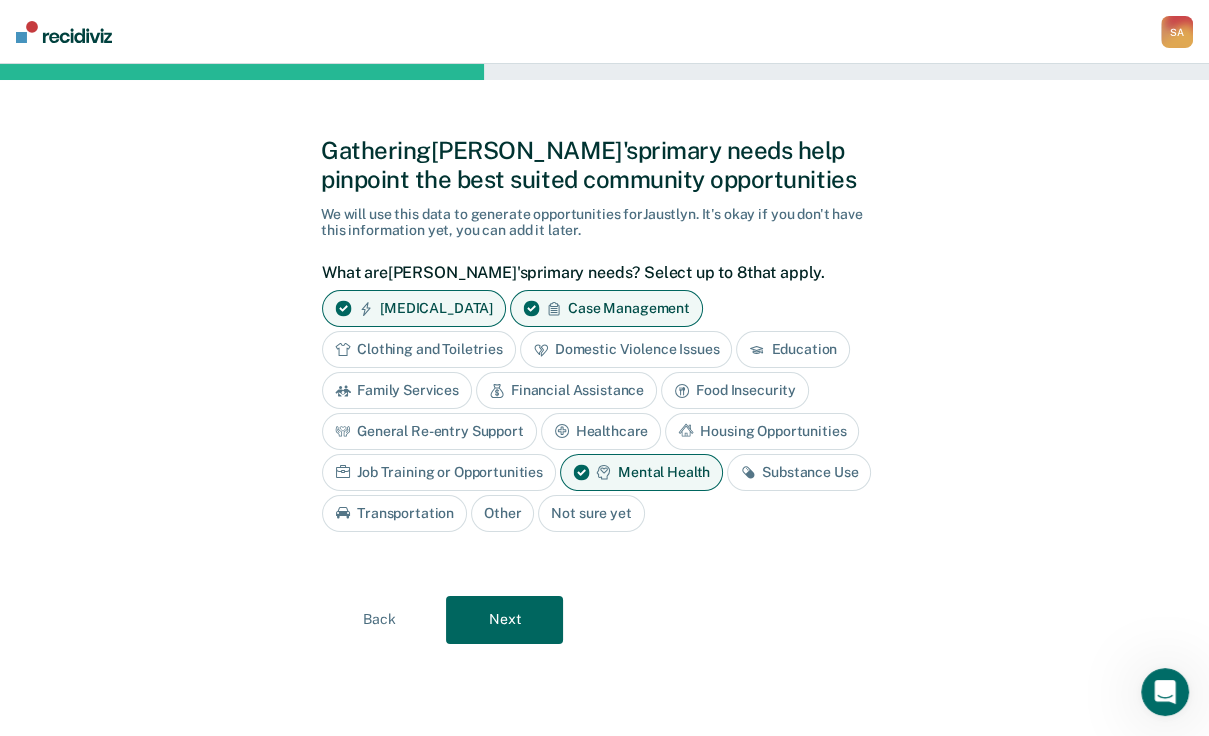 click on "Substance Use" at bounding box center (799, 472) 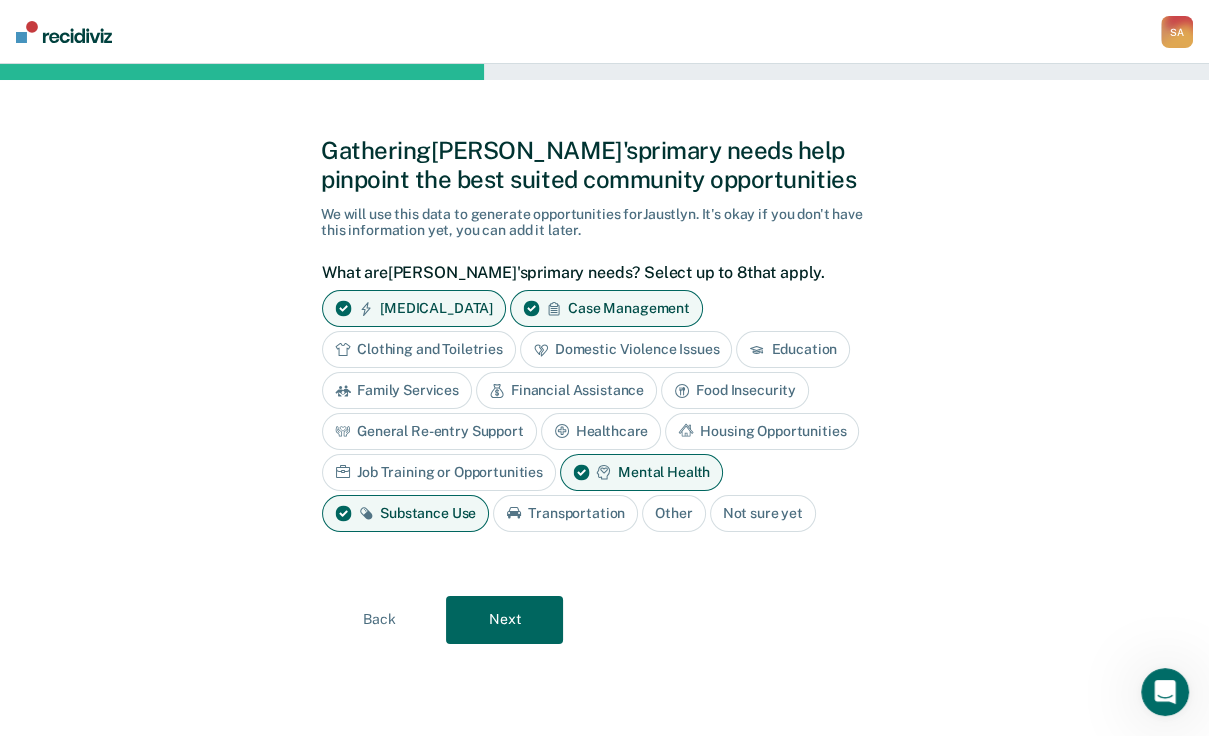 click 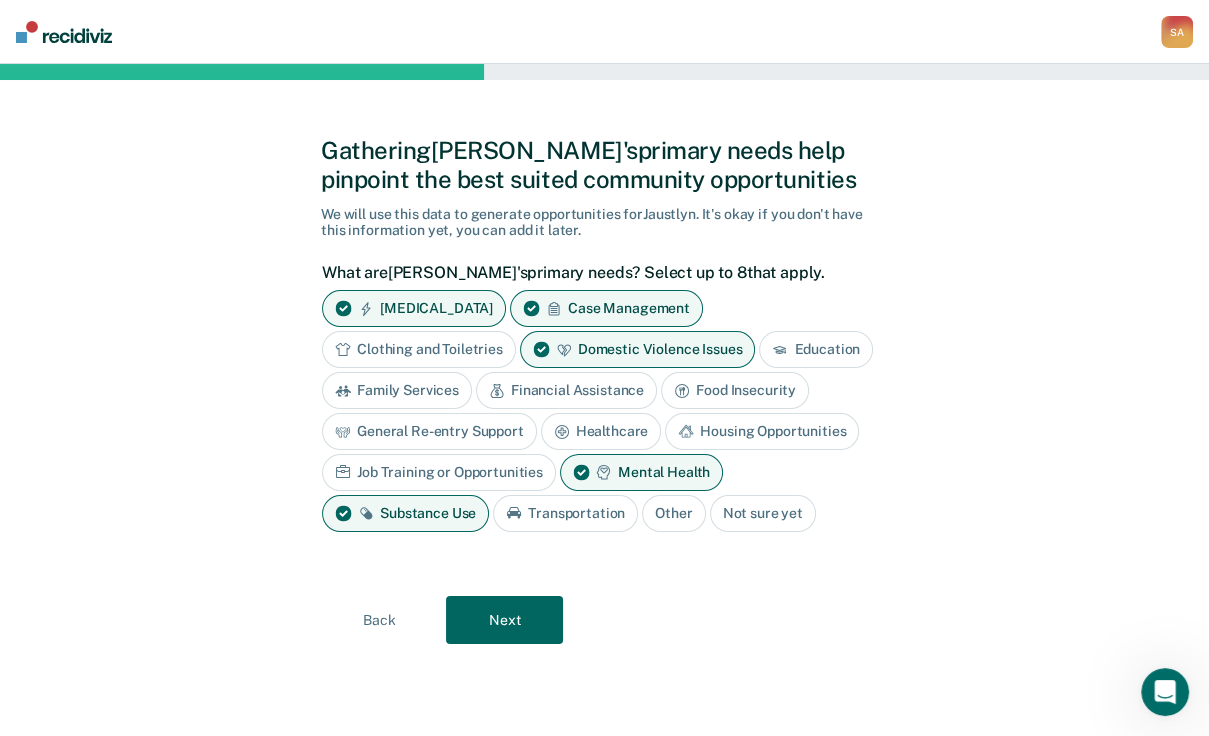 click on "Domestic Violence Issues" at bounding box center (638, 349) 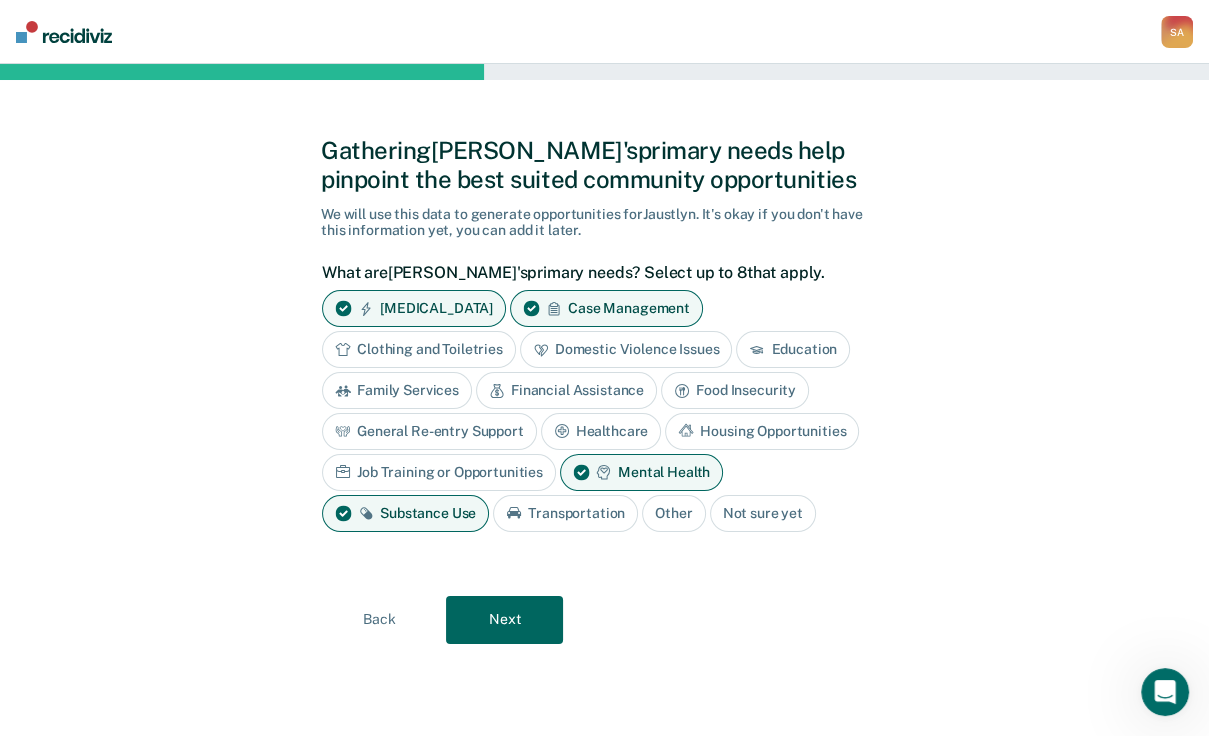 click on "Financial Assistance" at bounding box center [566, 390] 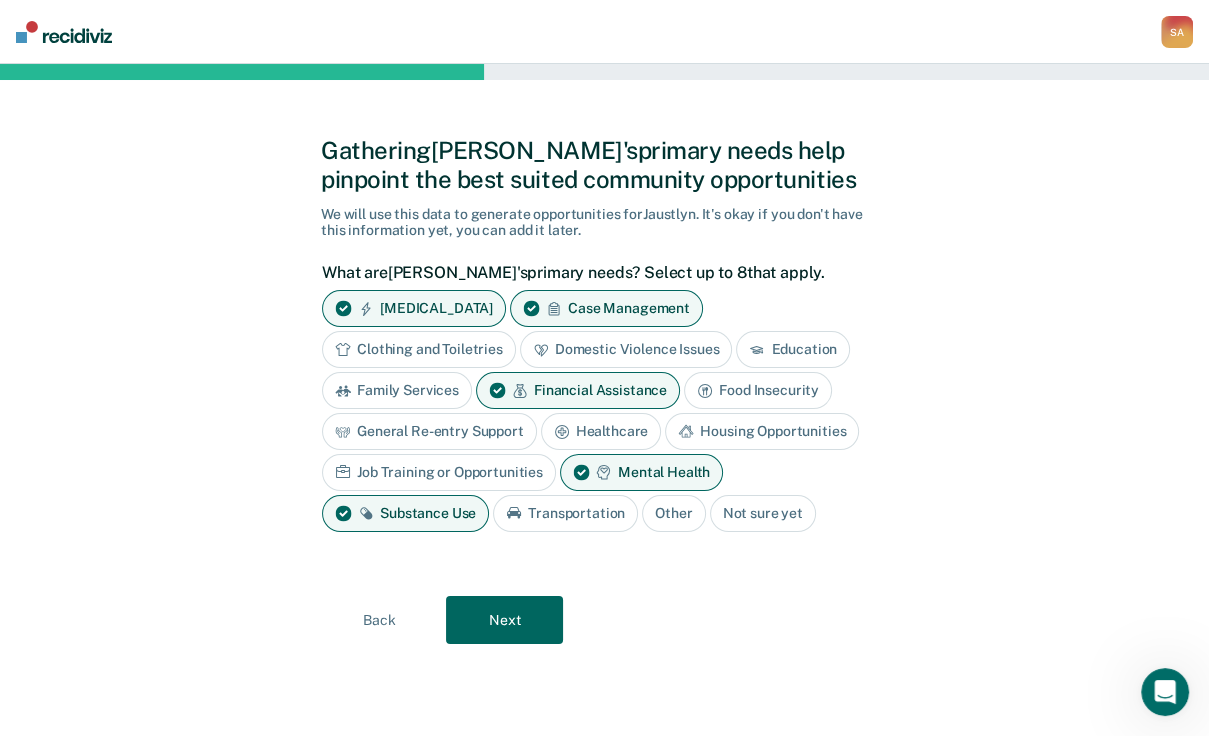 click on "General Re-entry Support" at bounding box center (429, 431) 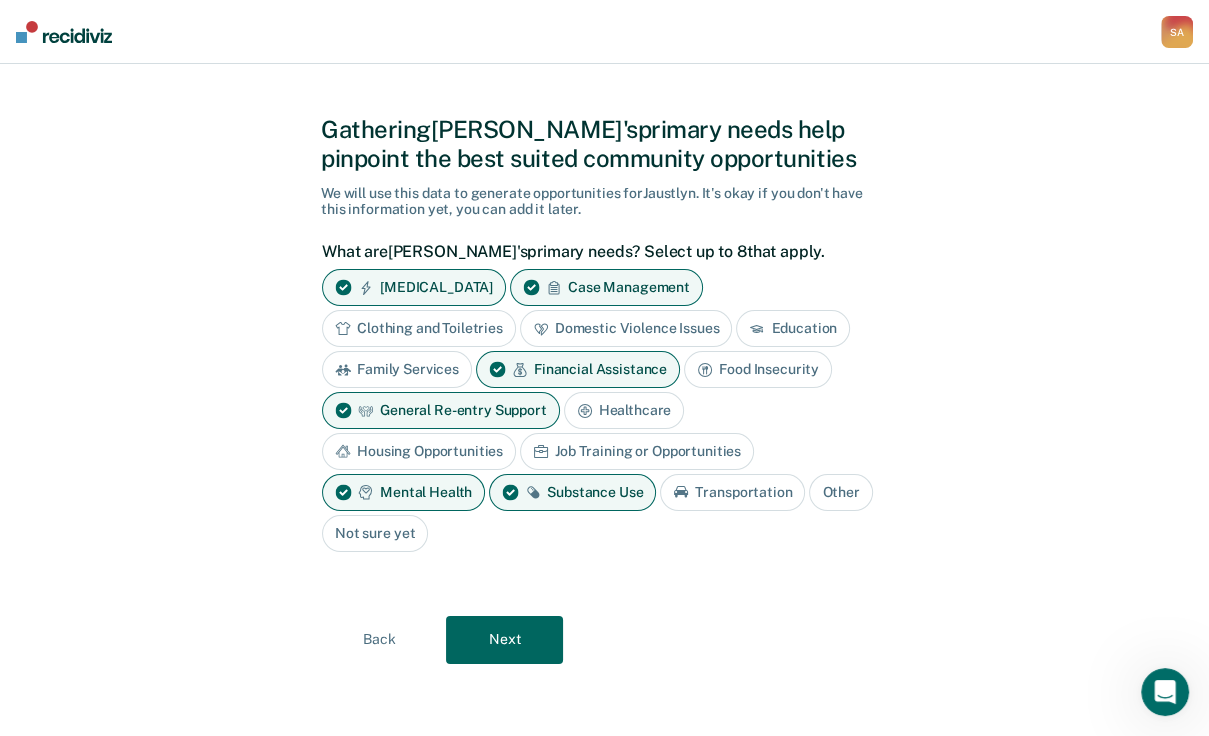 click on "Housing Opportunities" at bounding box center [419, 451] 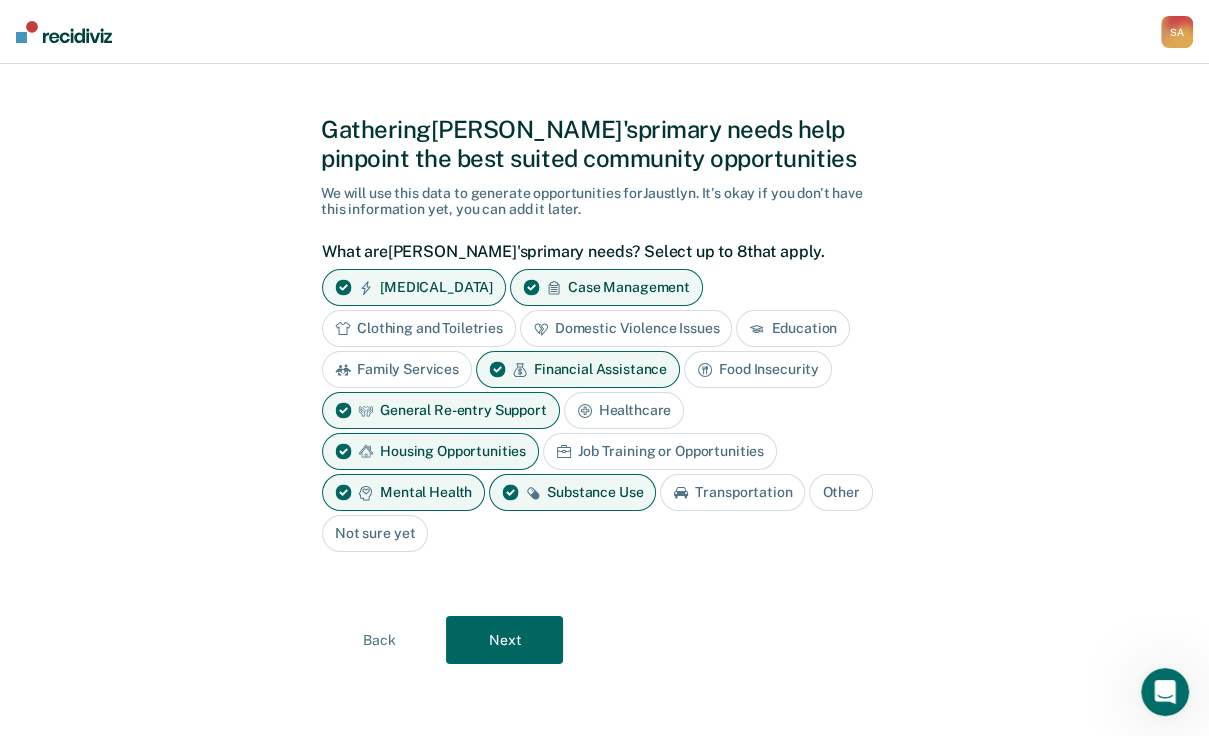 click on "Job Training or Opportunities" at bounding box center (660, 451) 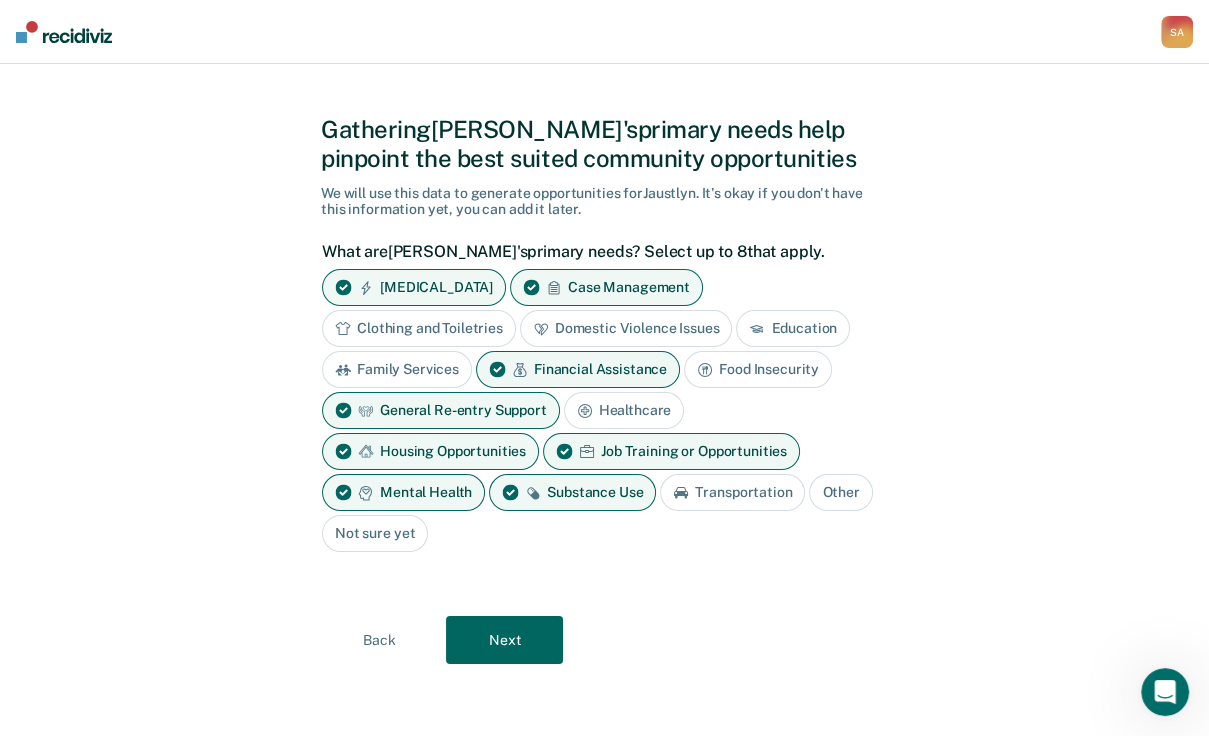 click on "Next" at bounding box center (504, 640) 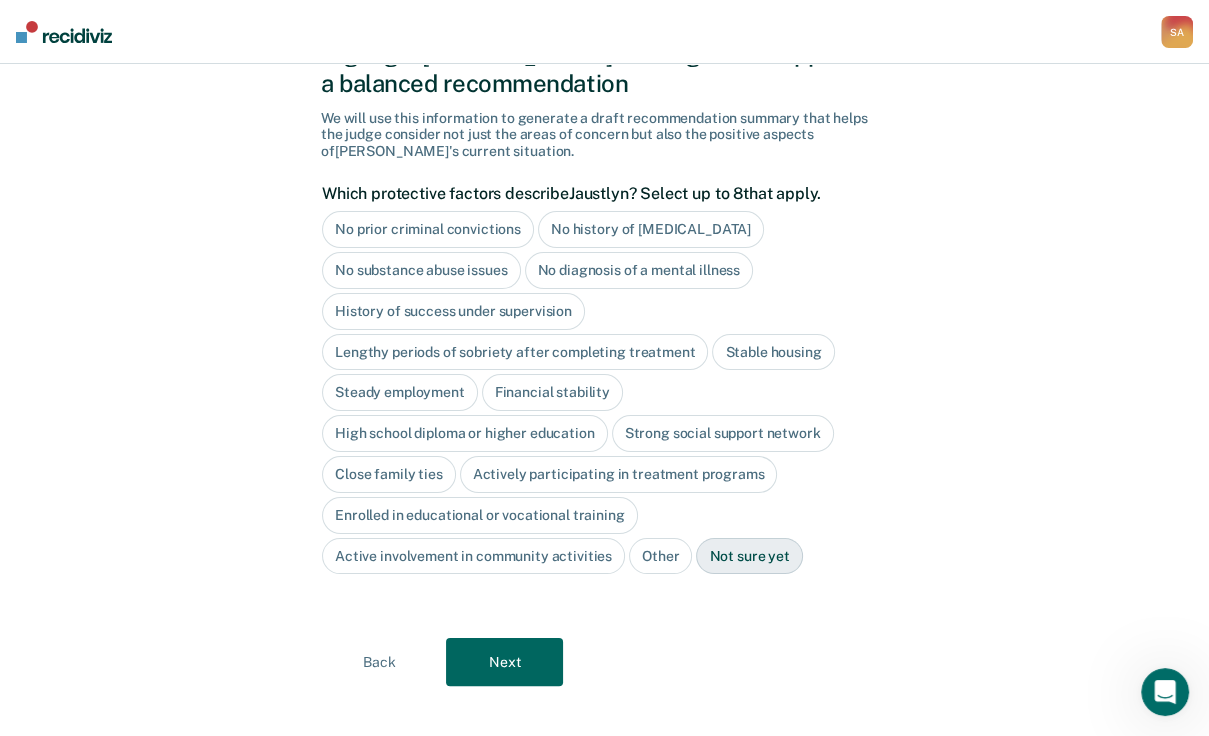 scroll, scrollTop: 176, scrollLeft: 0, axis: vertical 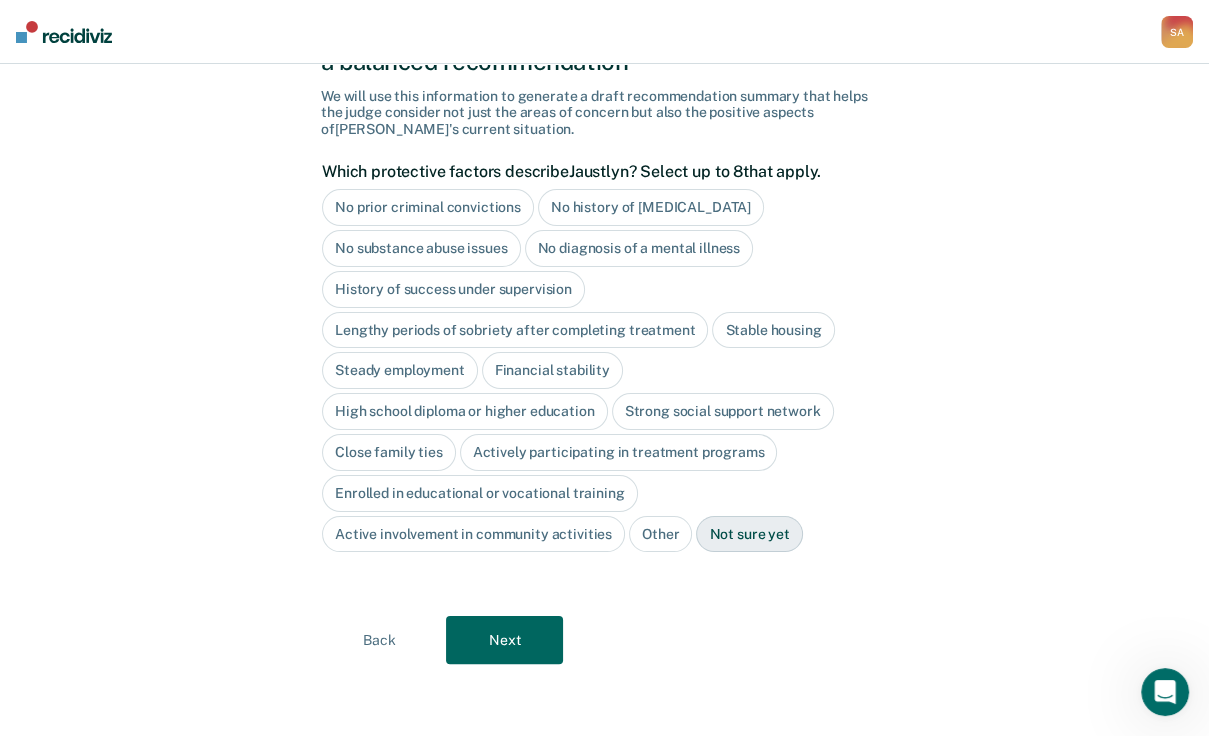 click on "Not sure yet" at bounding box center [749, 534] 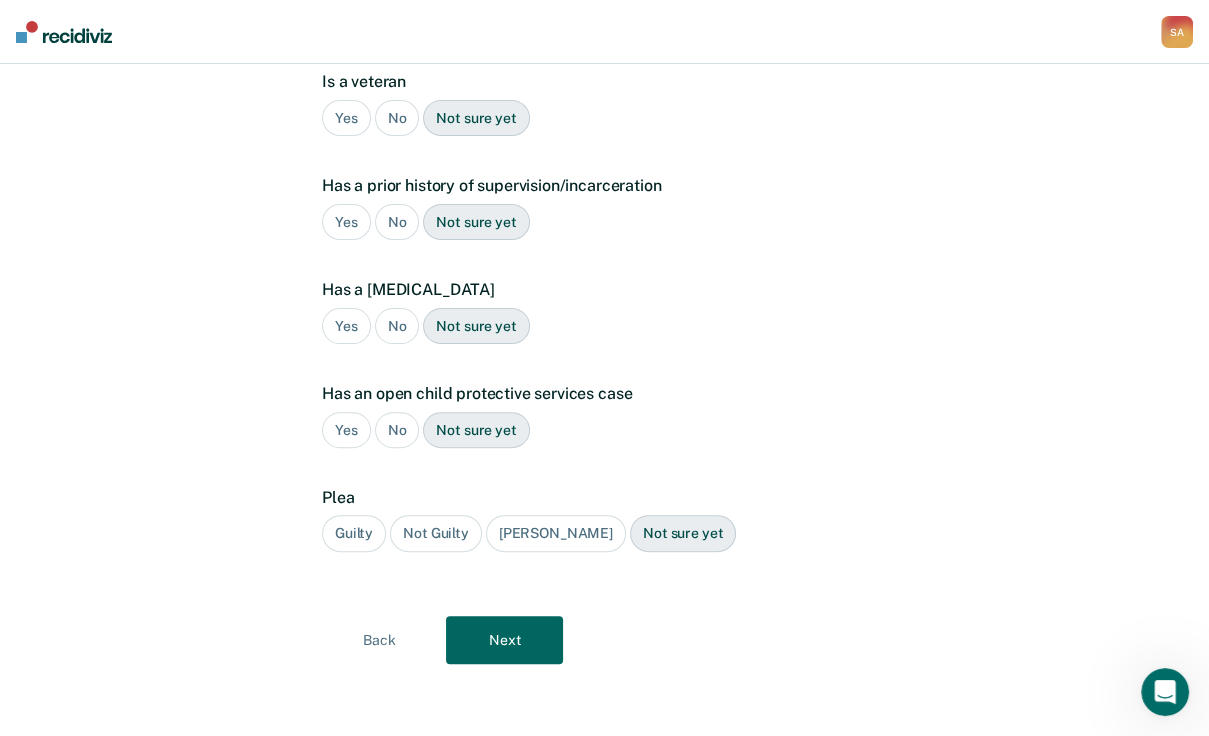 scroll, scrollTop: 116, scrollLeft: 0, axis: vertical 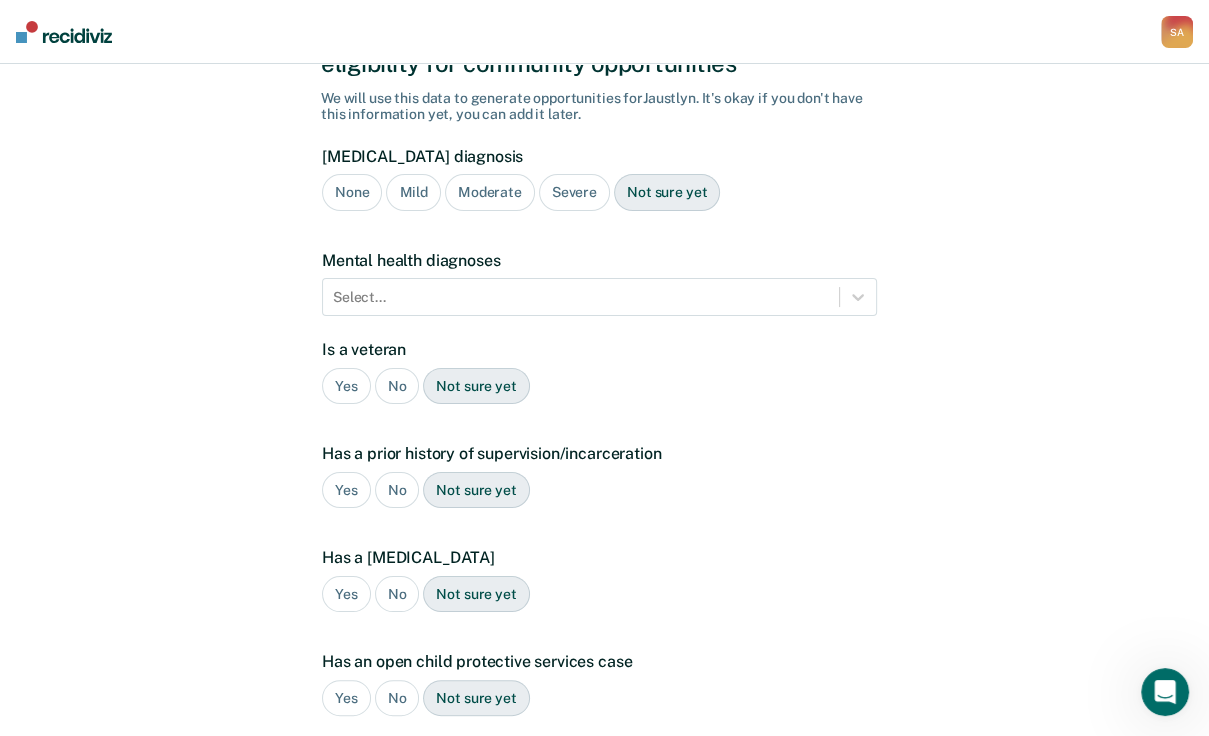 click on "Mild" at bounding box center (413, 192) 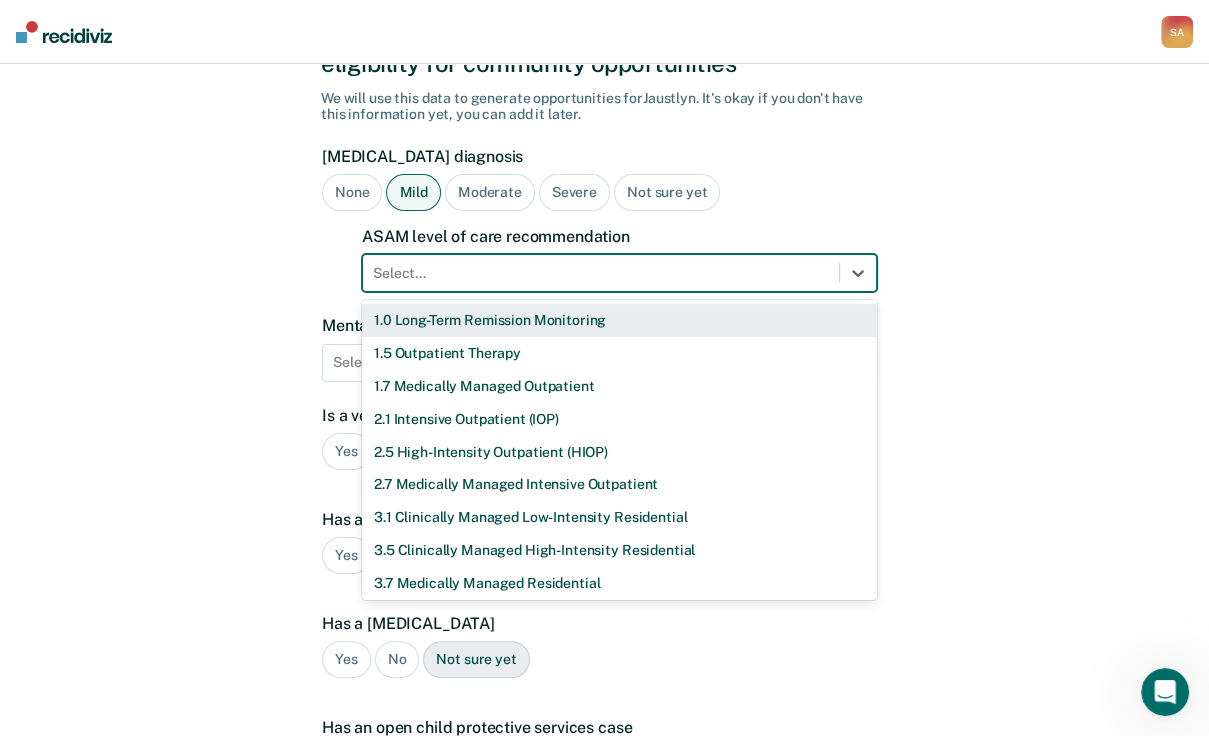 click at bounding box center (601, 273) 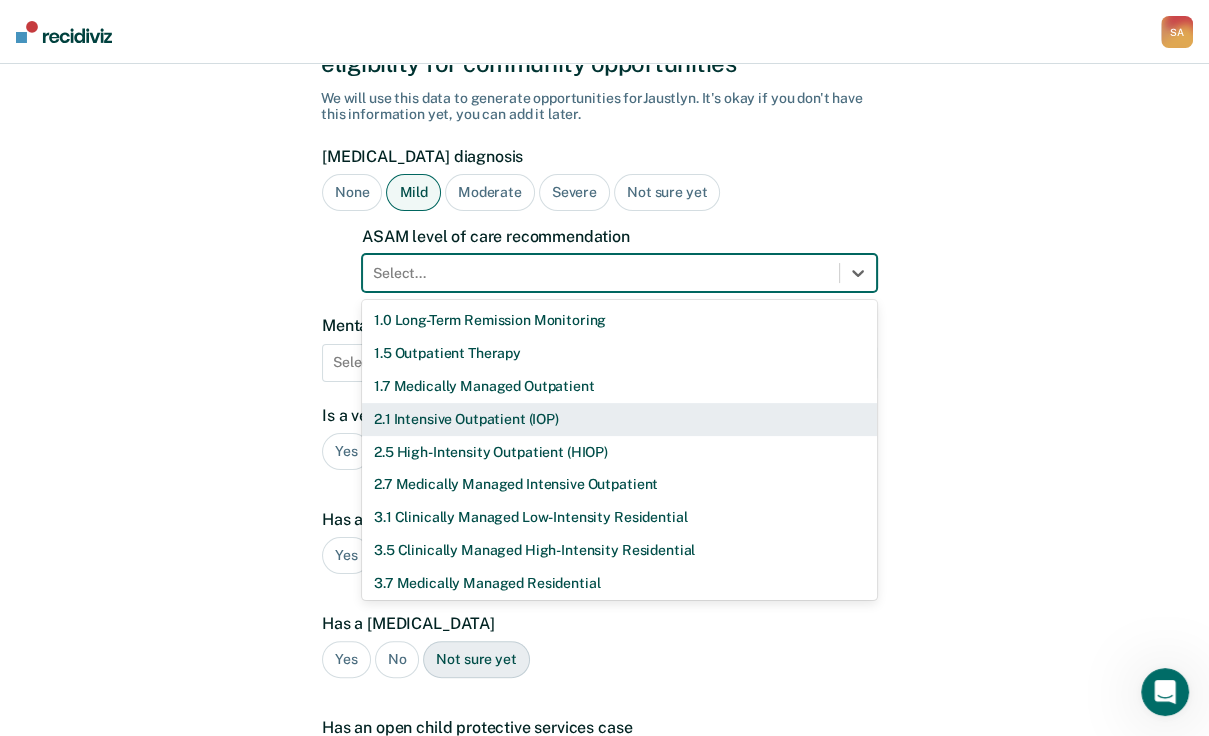 click on "2.1 Intensive Outpatient (IOP)" at bounding box center (619, 419) 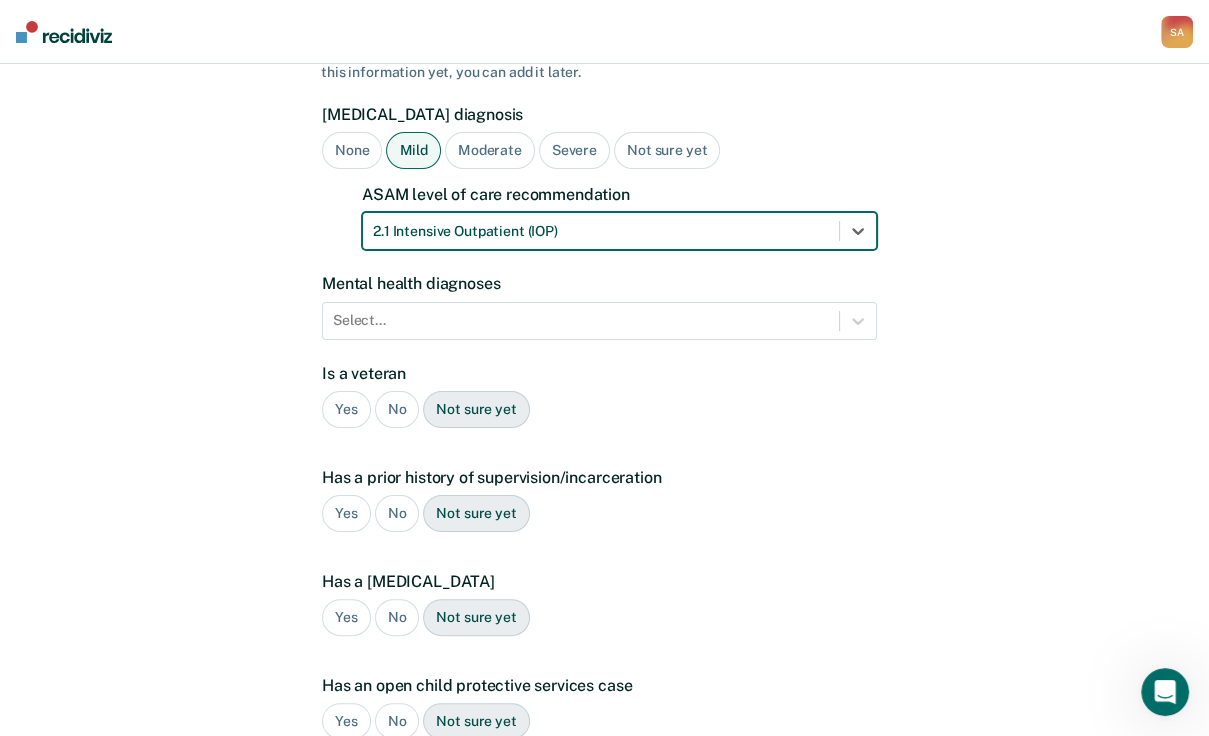 scroll, scrollTop: 196, scrollLeft: 0, axis: vertical 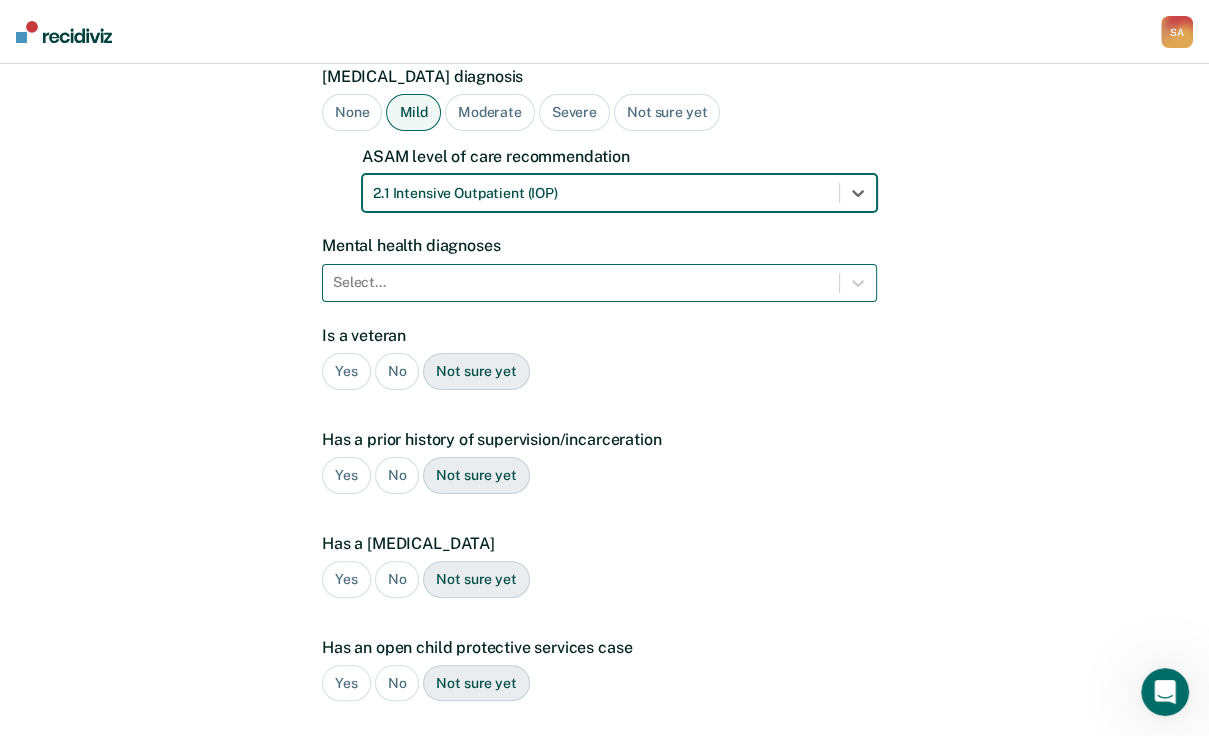 click at bounding box center (581, 282) 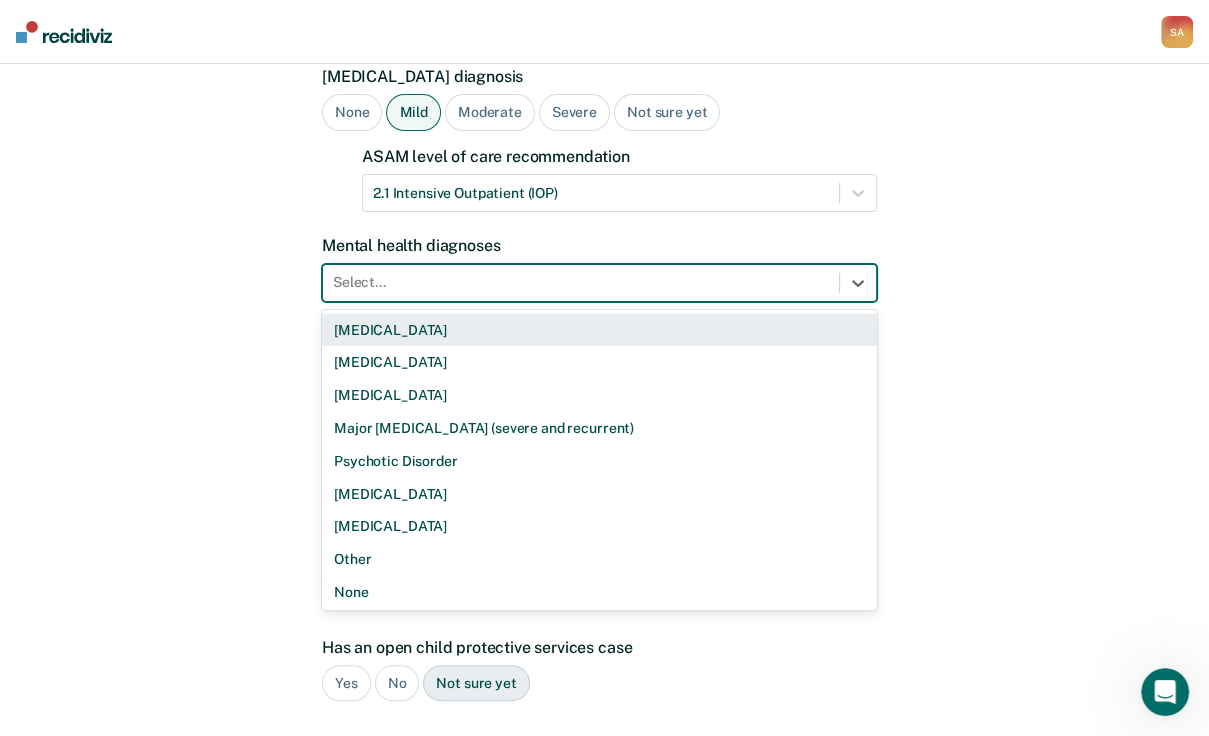 click on "[MEDICAL_DATA]" at bounding box center [599, 330] 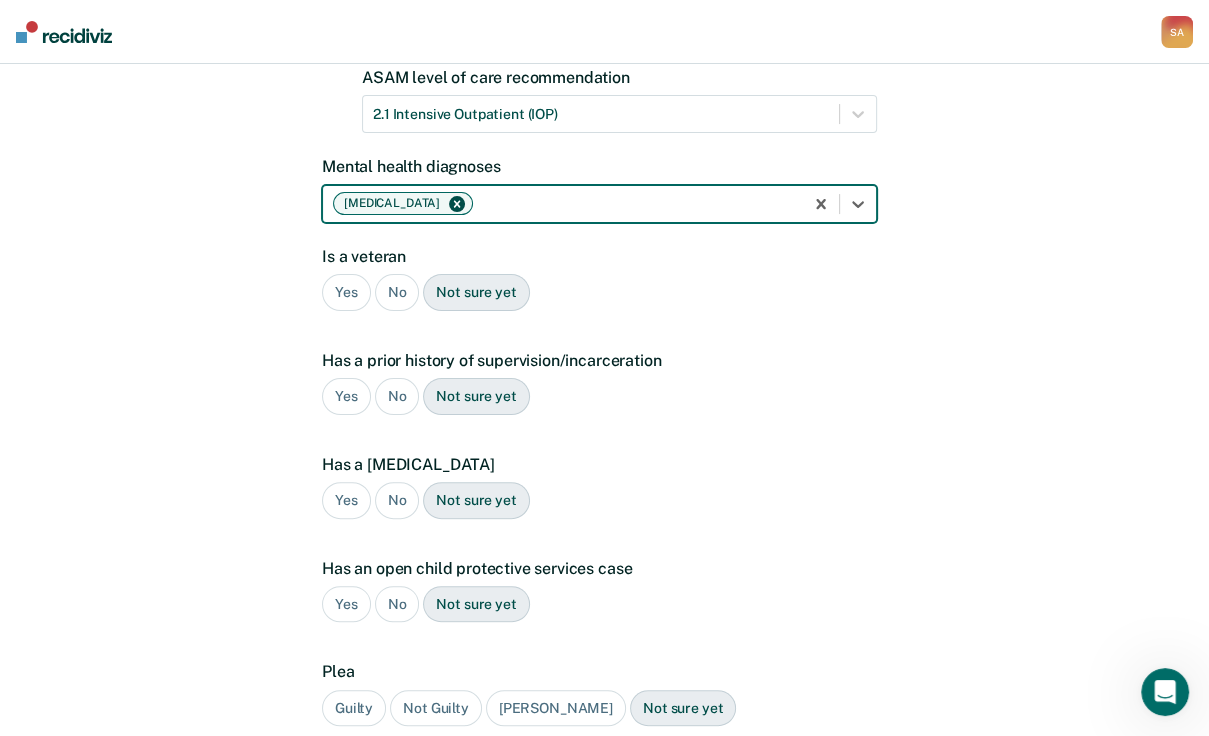 scroll, scrollTop: 276, scrollLeft: 0, axis: vertical 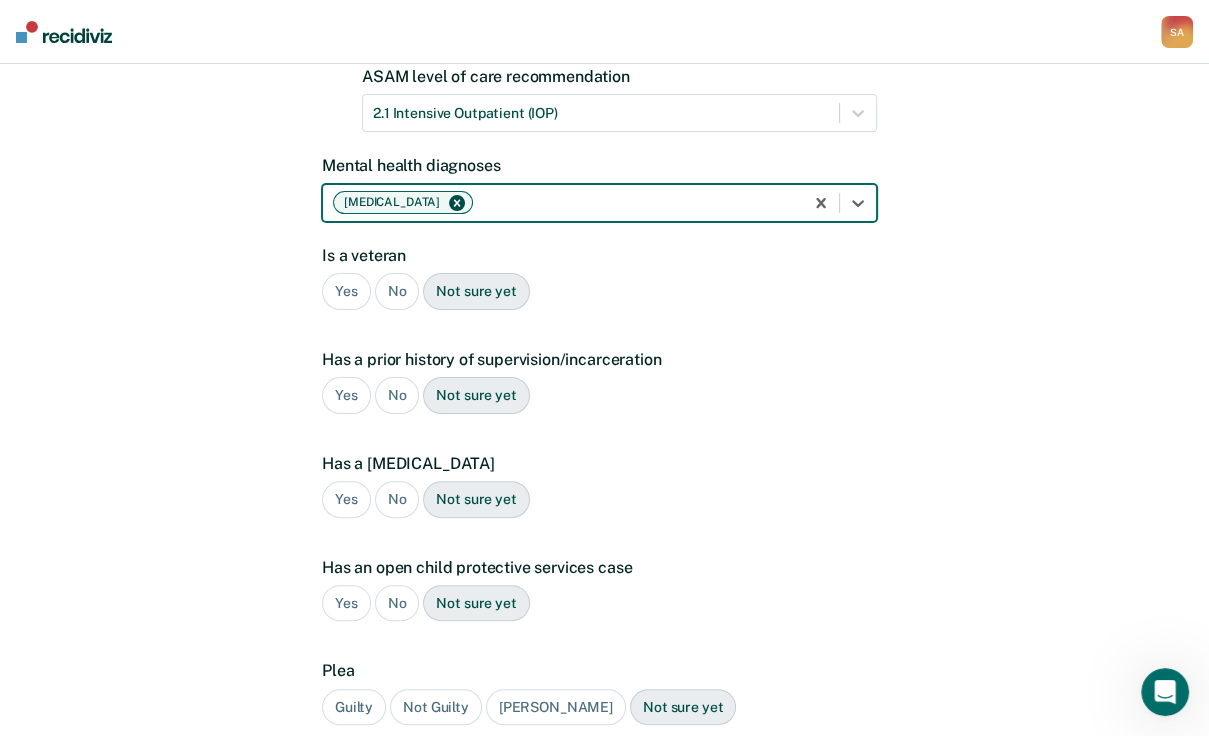 click on "[MEDICAL_DATA]" at bounding box center [563, 202] 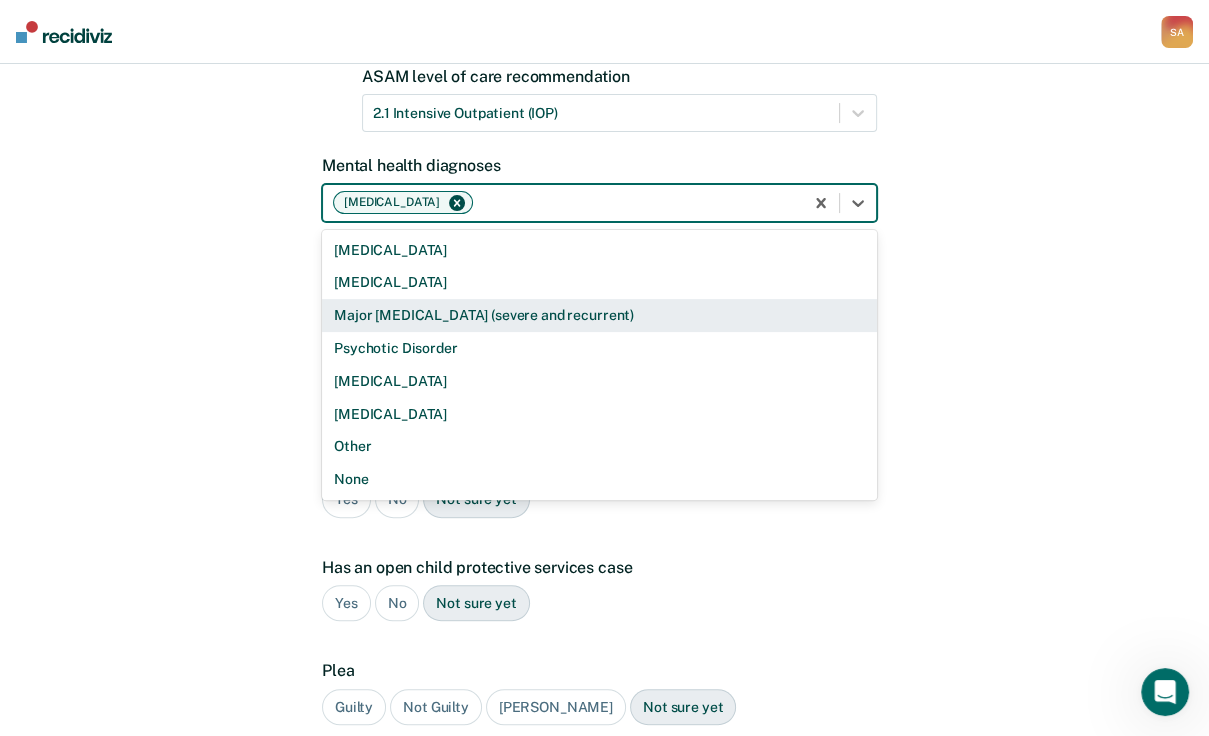 click on "A few more details to determine if  [PERSON_NAME]  meets eligibility for community opportunities We will use this data to generate opportunities for  Jaustlyn . It's okay if you don't have this information yet, you can add it later.   [MEDICAL_DATA] diagnosis  None Mild Moderate Severe Not sure yet ASAM level of care recommendation  2.1 Intensive Outpatient (IOP) Mental health diagnoses  option [MEDICAL_DATA], selected. 8 results available. Use Up and Down to choose options, press Enter to select the currently focused option, press Escape to exit the menu, press Tab to select the option and exit the menu. [MEDICAL_DATA] [MEDICAL_DATA] [MEDICAL_DATA] Major [MEDICAL_DATA] (severe and recurrent) Psychotic Disorder [MEDICAL_DATA] [MEDICAL_DATA] Other None Is a veteran  Yes No Not sure yet Has a prior history of supervision/incarceration   Yes No Not sure yet Has a [MEDICAL_DATA]  Yes No Not sure yet Has an open child protective services case   Yes No Plea  Back" at bounding box center [604, 348] 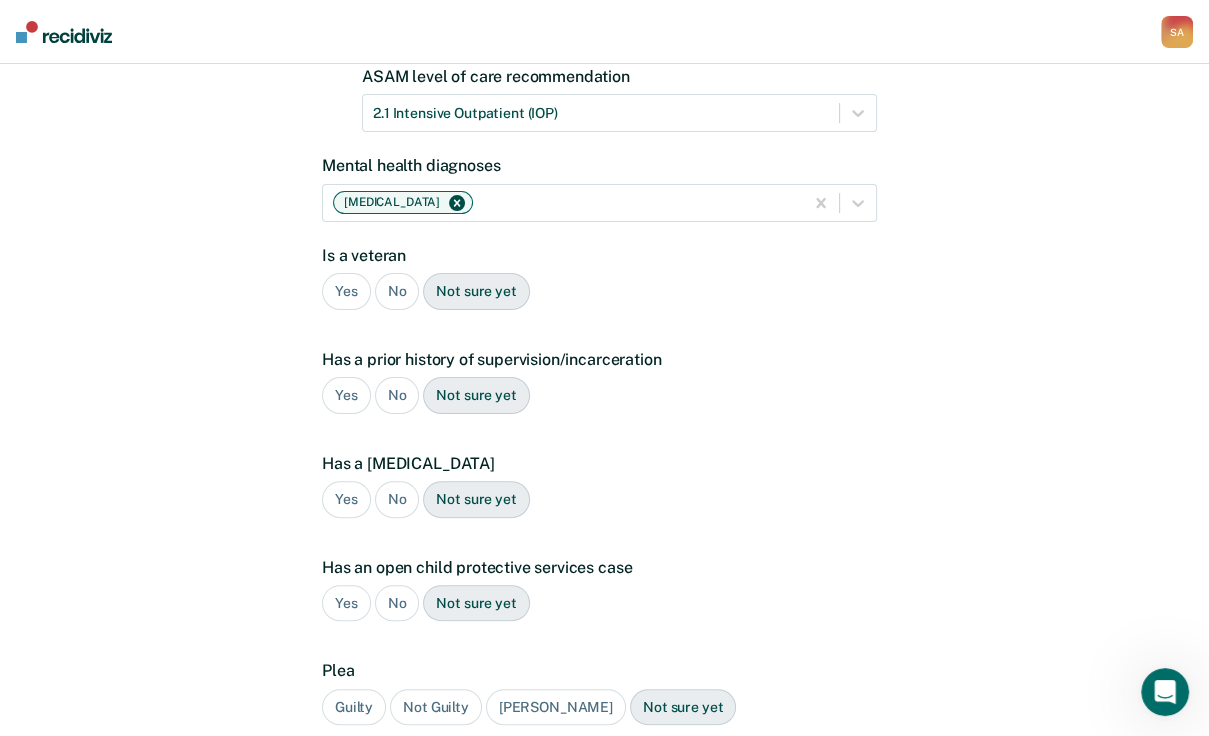 click on "No" at bounding box center (397, 291) 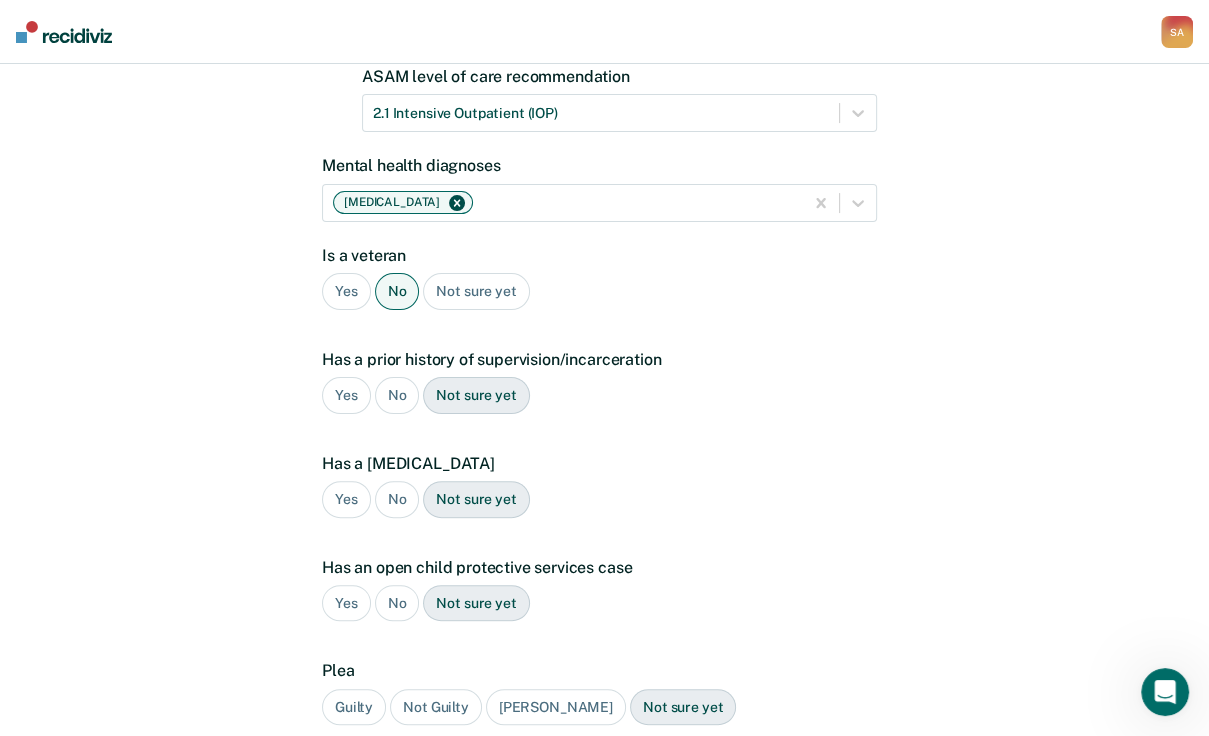 click on "Yes" at bounding box center [346, 395] 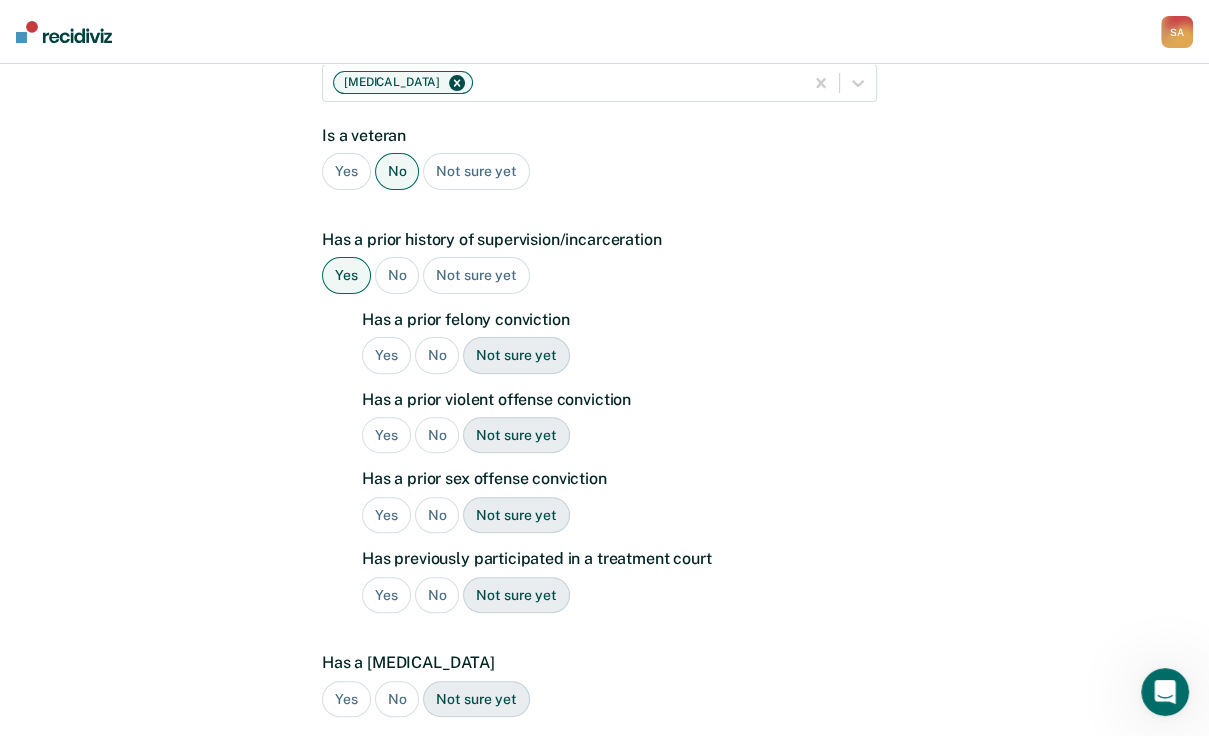 scroll, scrollTop: 436, scrollLeft: 0, axis: vertical 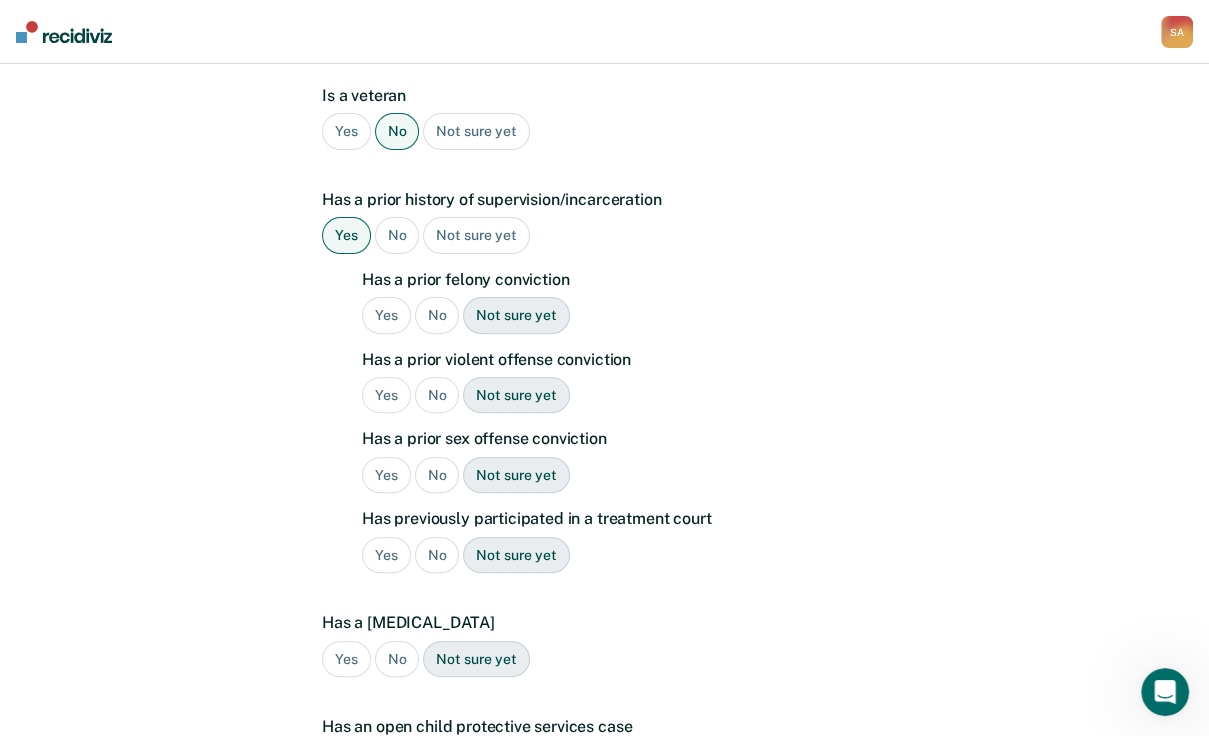 click on "No" at bounding box center (437, 315) 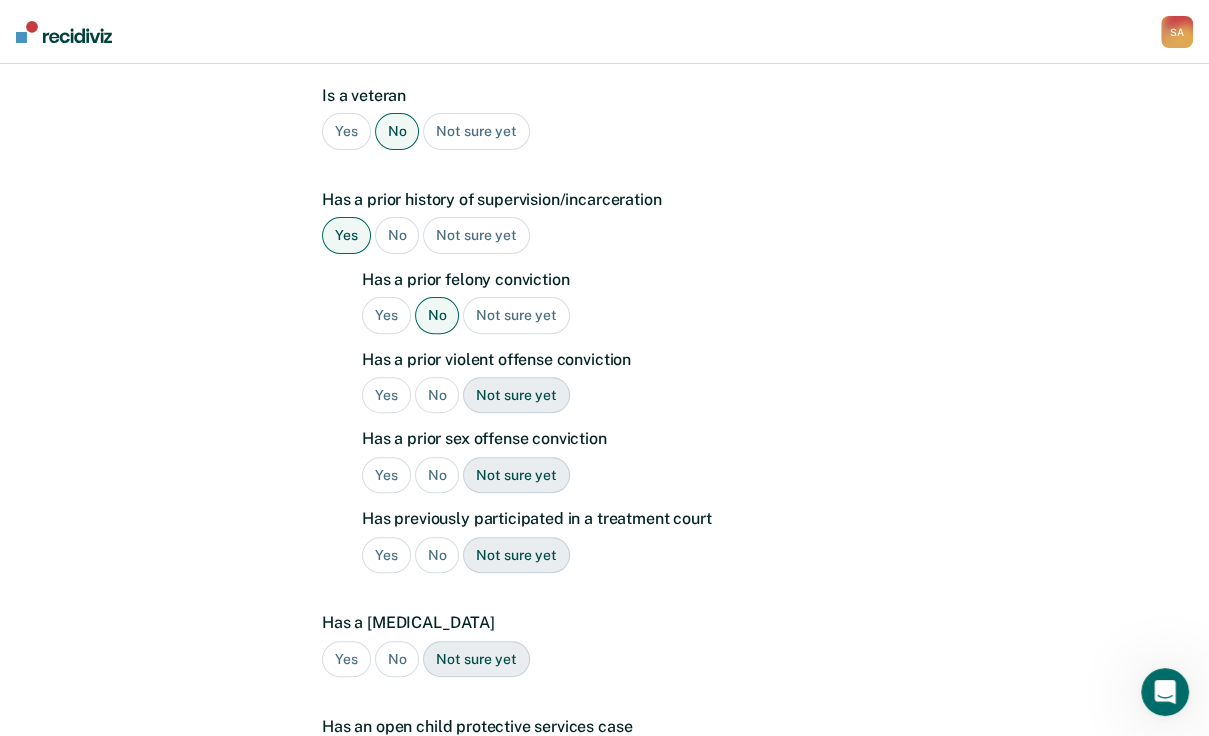 click on "No" at bounding box center (437, 395) 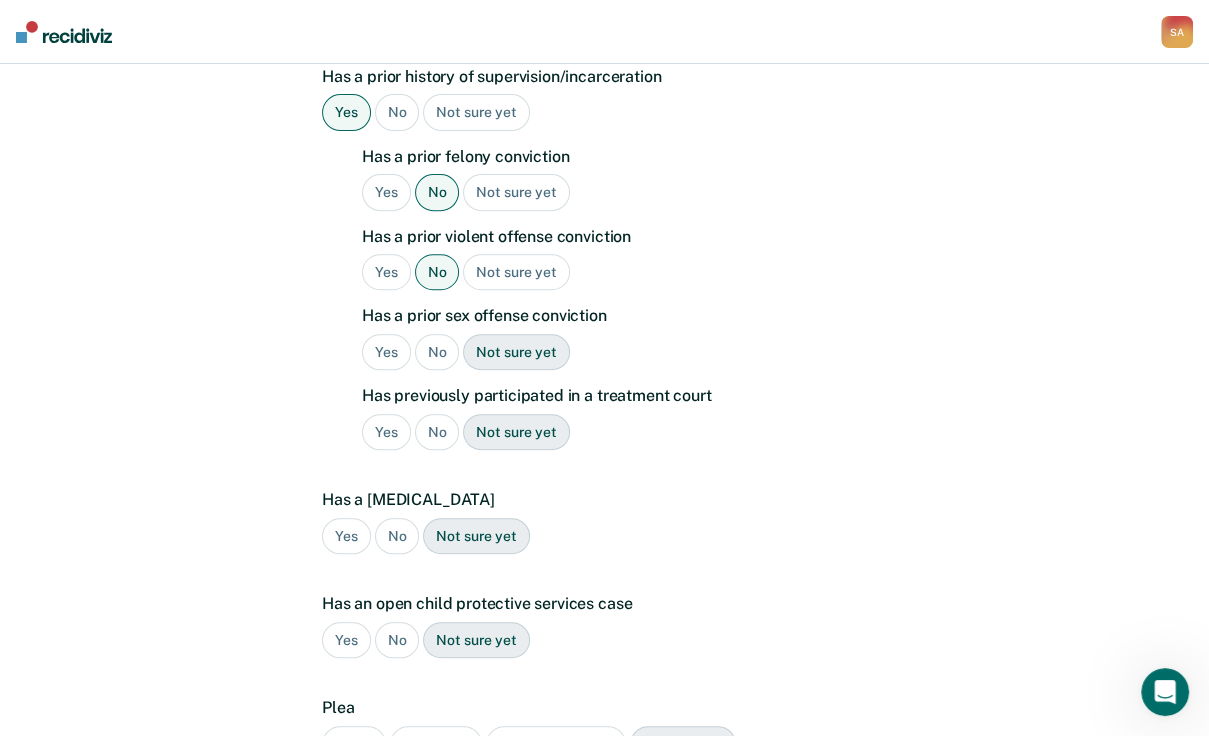 scroll, scrollTop: 596, scrollLeft: 0, axis: vertical 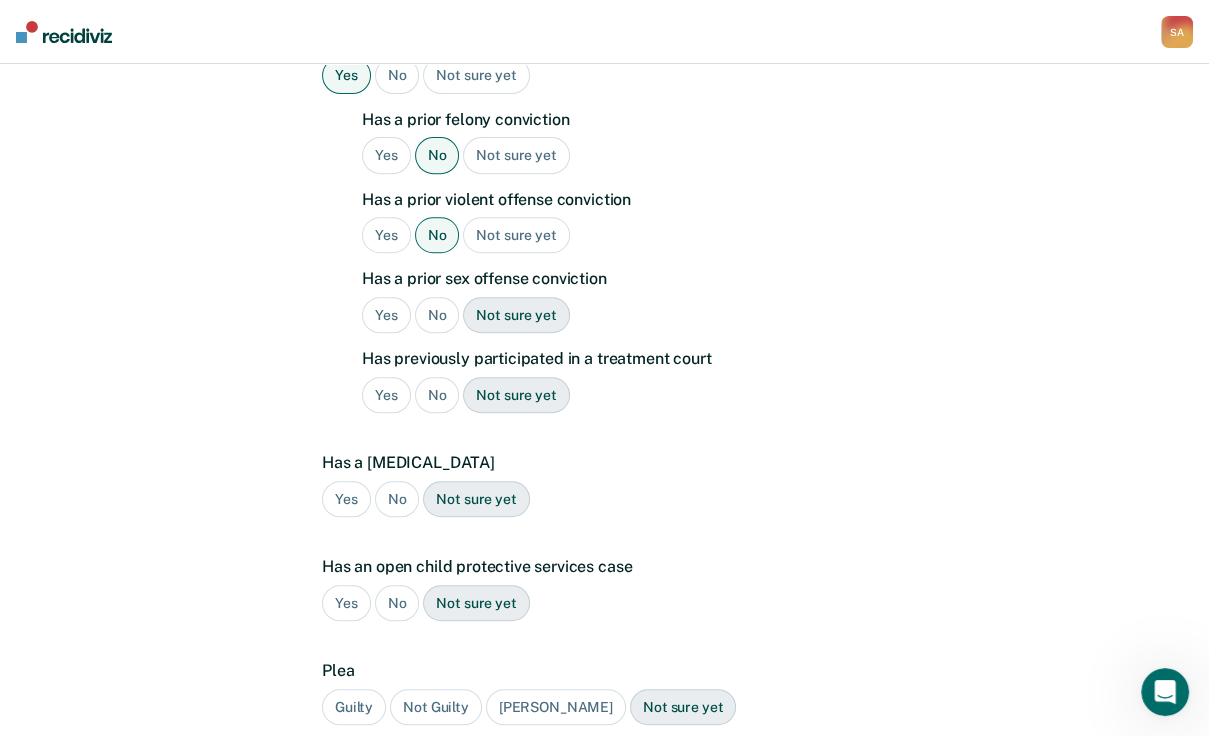click on "No" at bounding box center (437, 315) 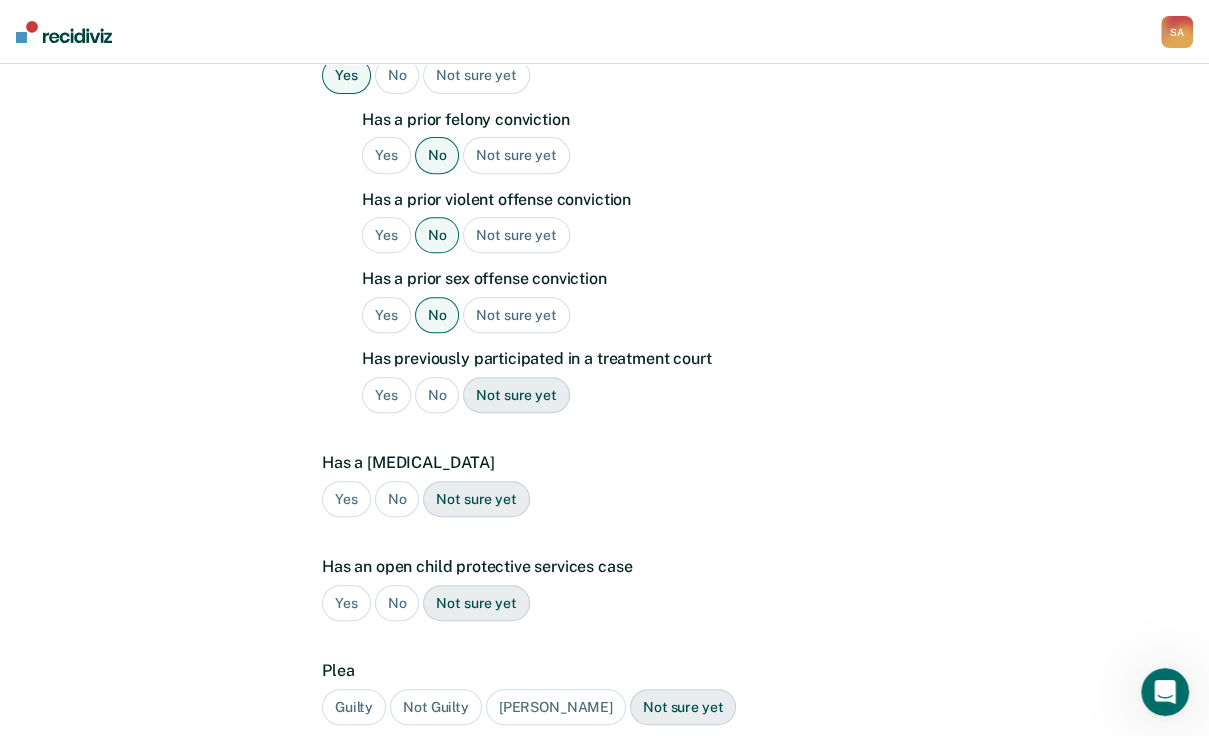 click on "No" at bounding box center (437, 395) 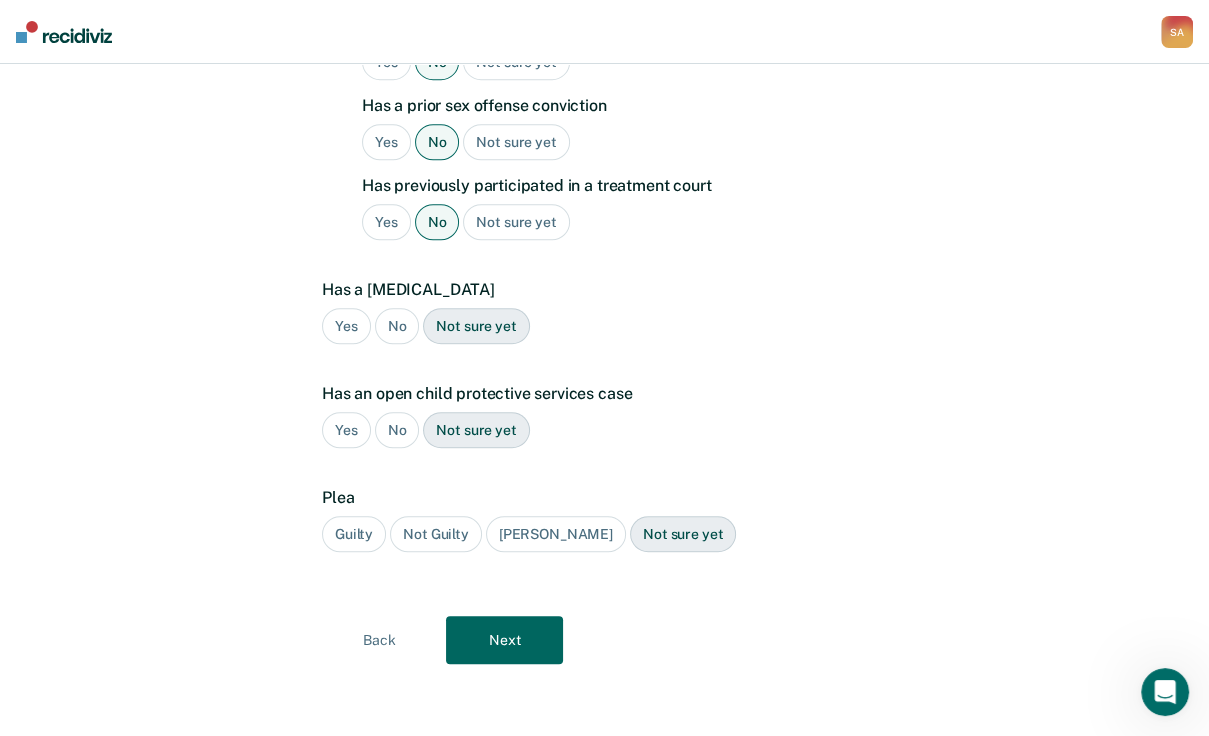 scroll, scrollTop: 836, scrollLeft: 0, axis: vertical 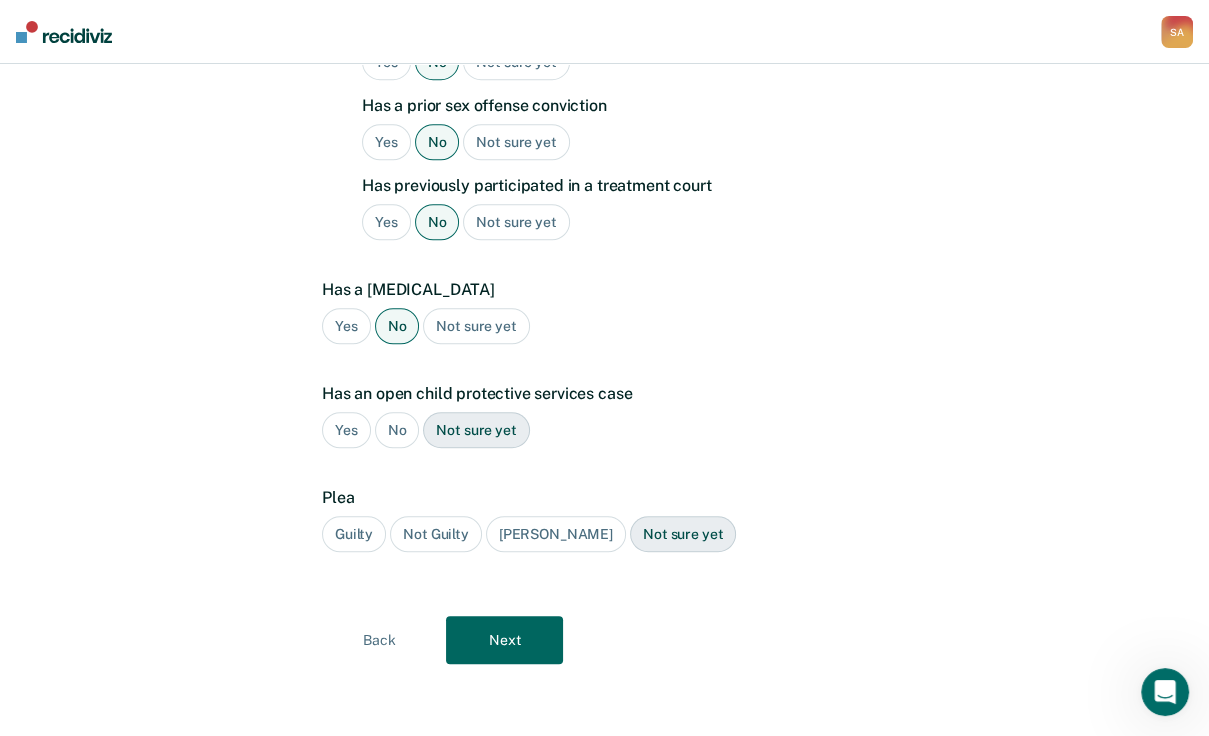 click on "No" at bounding box center (397, 430) 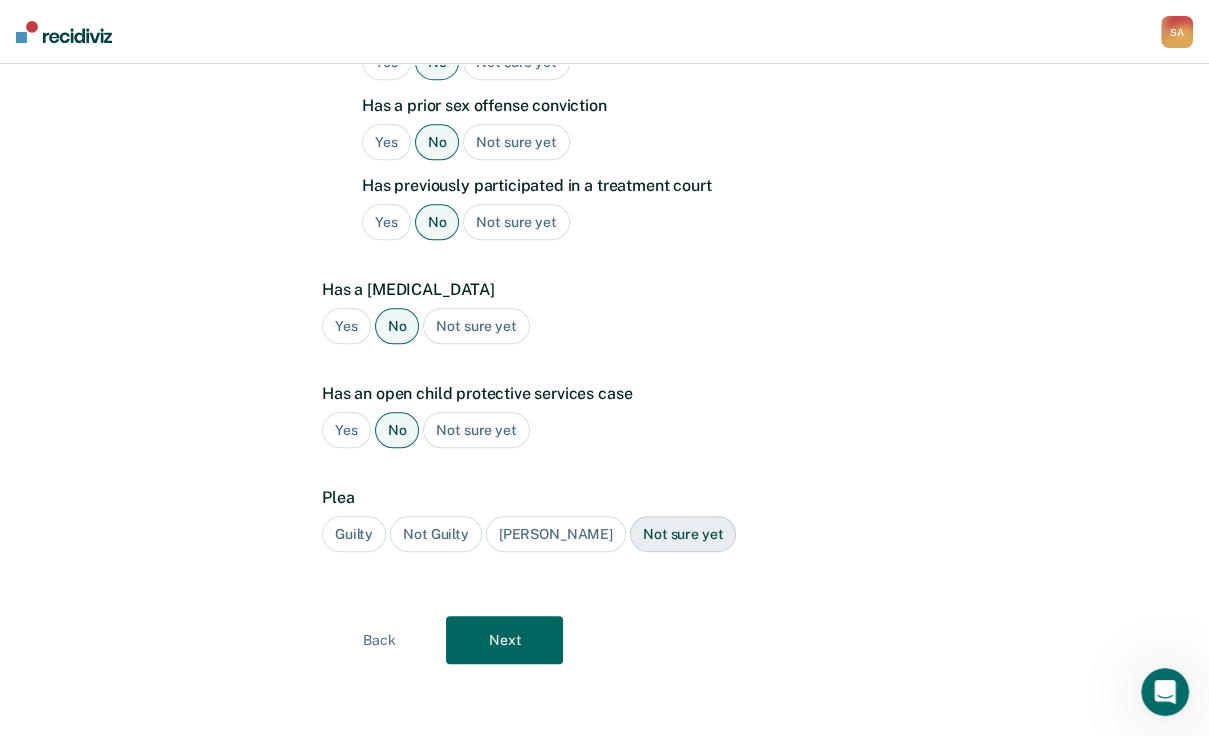 scroll, scrollTop: 940, scrollLeft: 0, axis: vertical 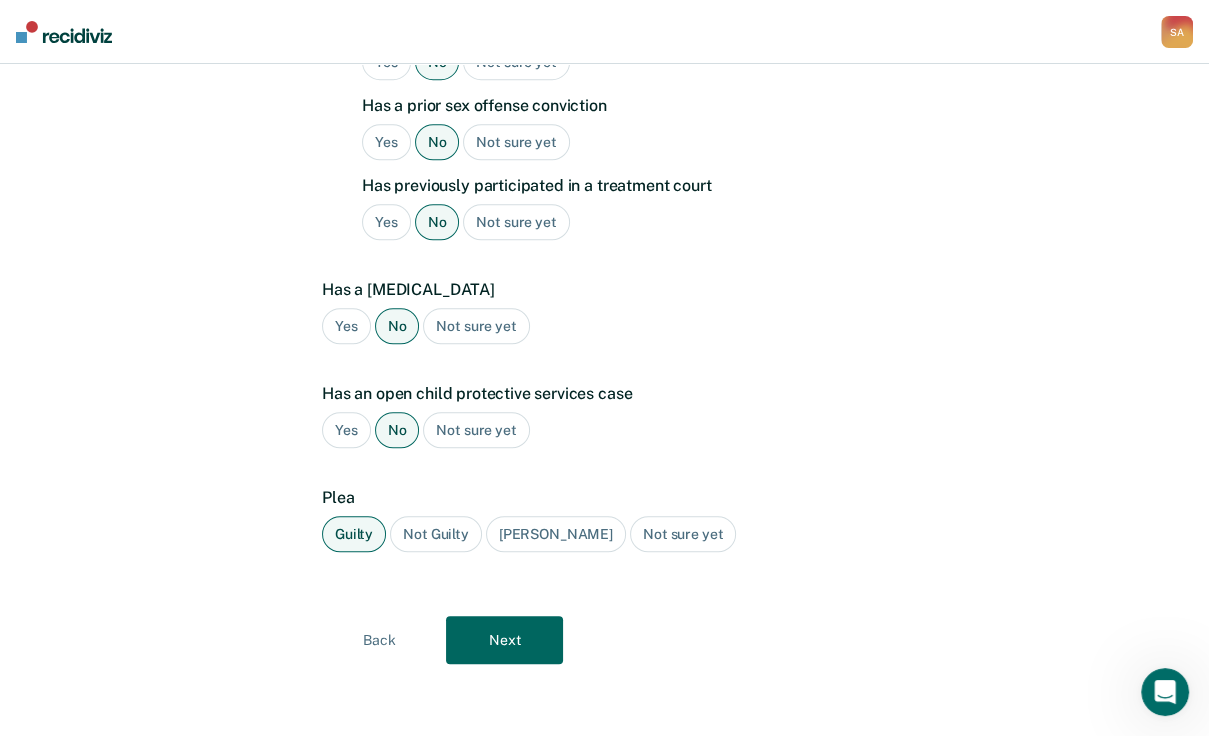 click on "Next" at bounding box center [504, 640] 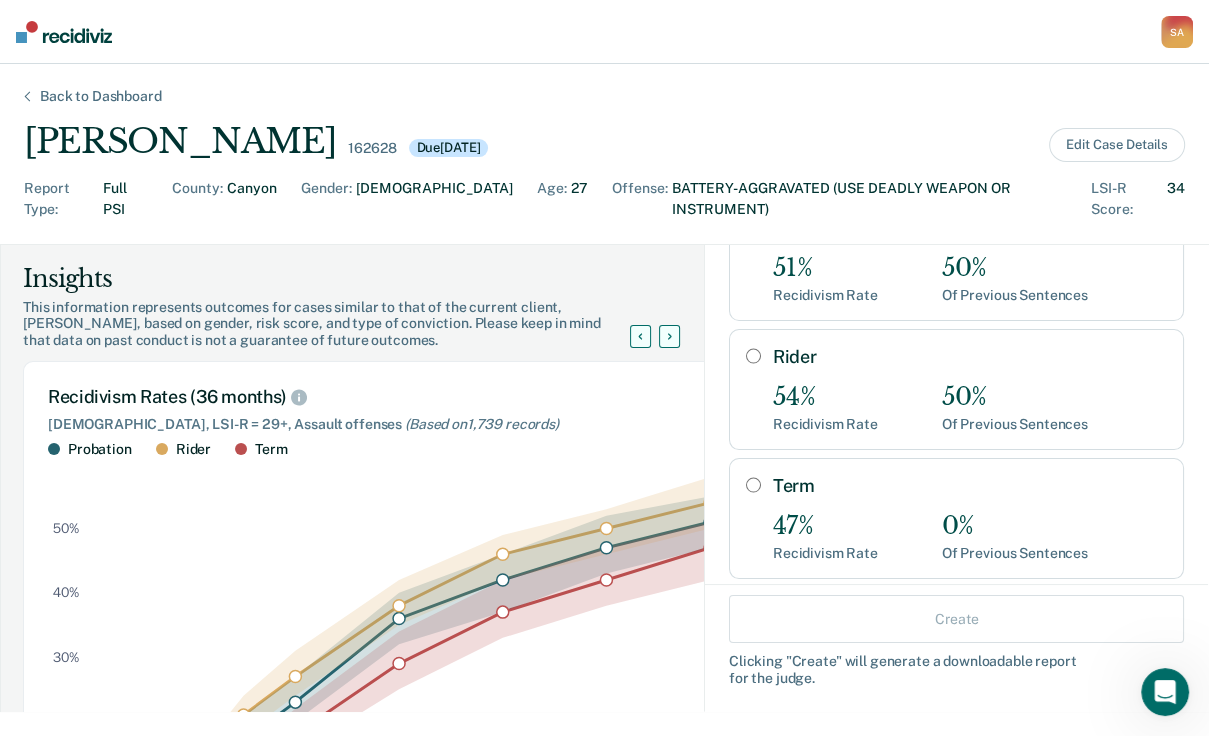 scroll, scrollTop: 160, scrollLeft: 0, axis: vertical 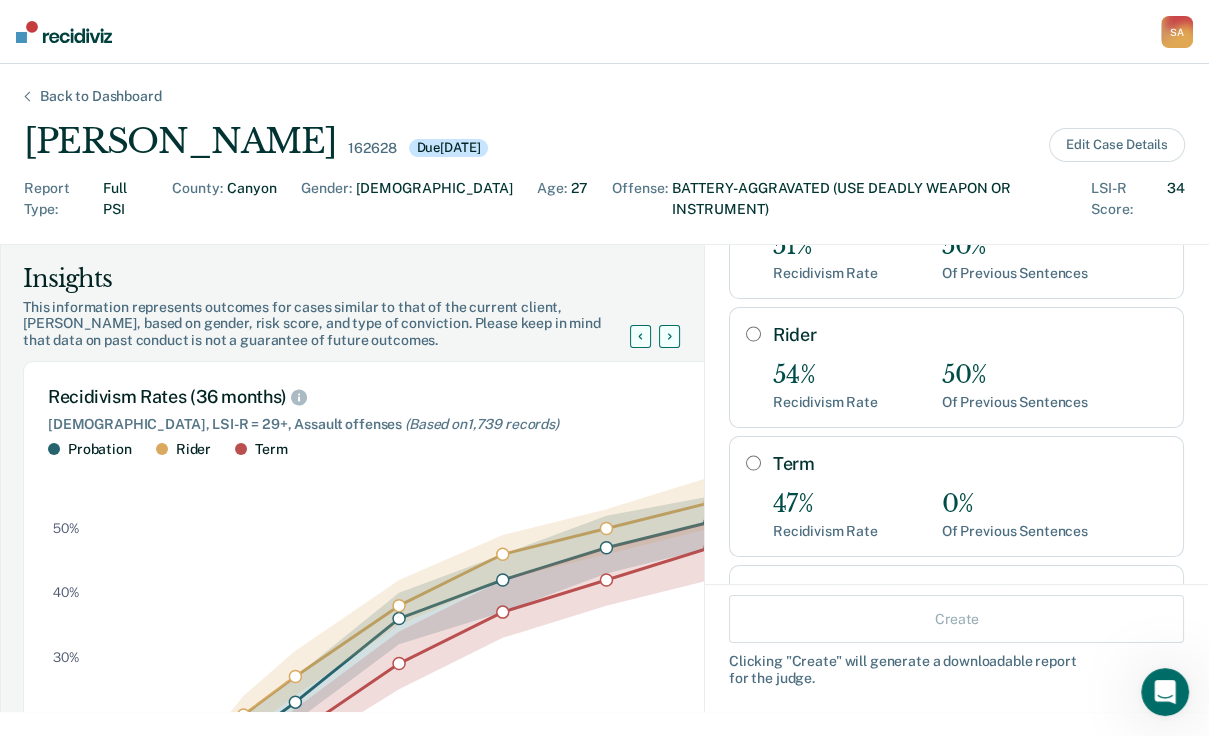 click on "Rider   54% Recidivism Rate 50% Of Previous Sentences" at bounding box center (956, 367) 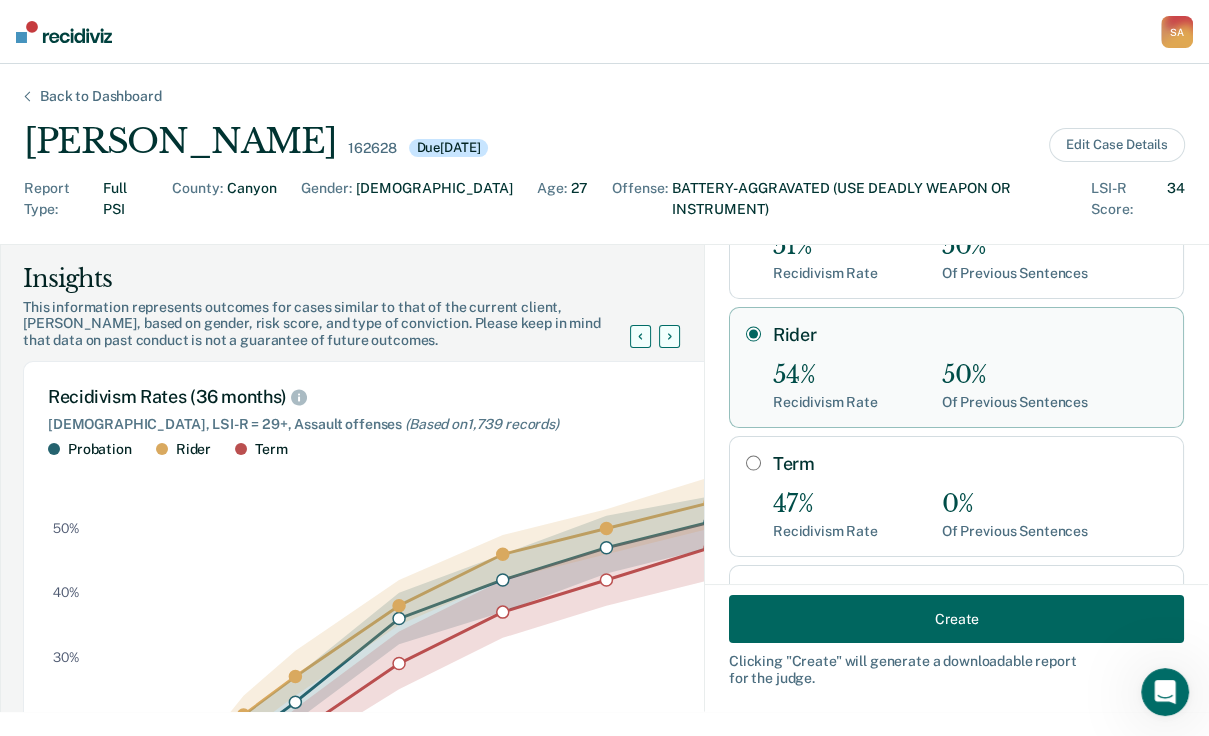 click on "Rider" at bounding box center (753, 334) 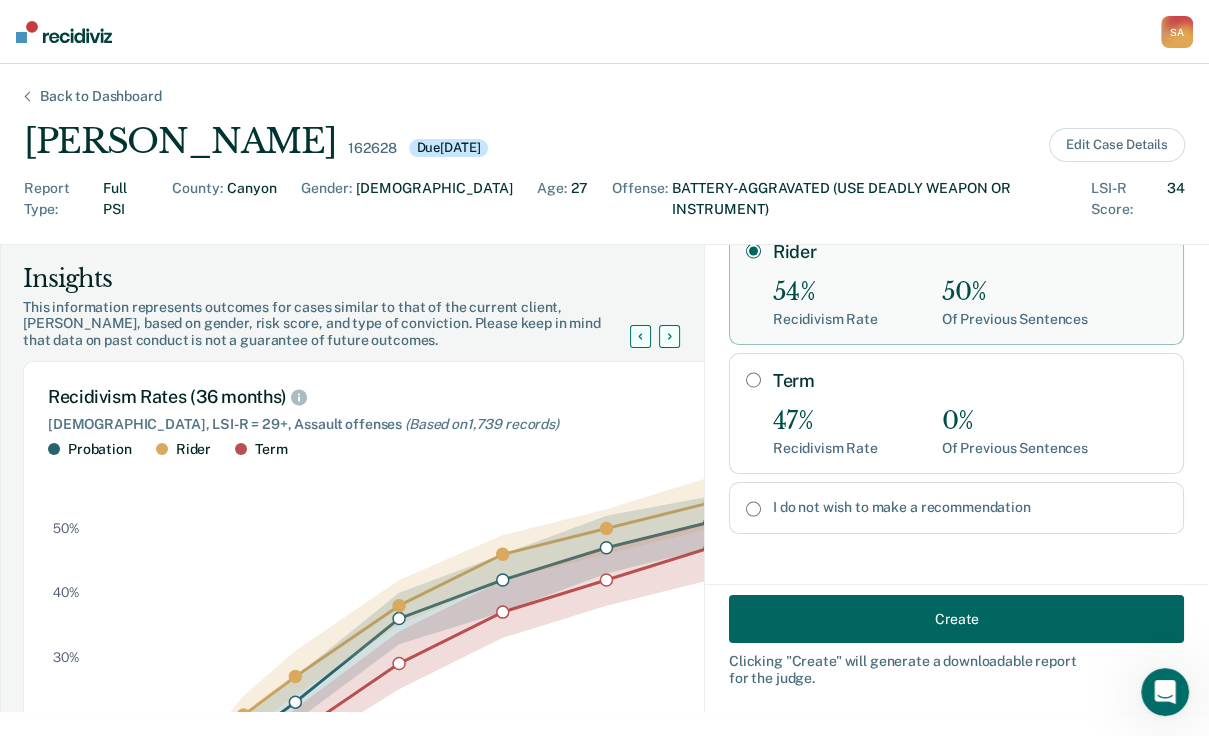 scroll, scrollTop: 240, scrollLeft: 0, axis: vertical 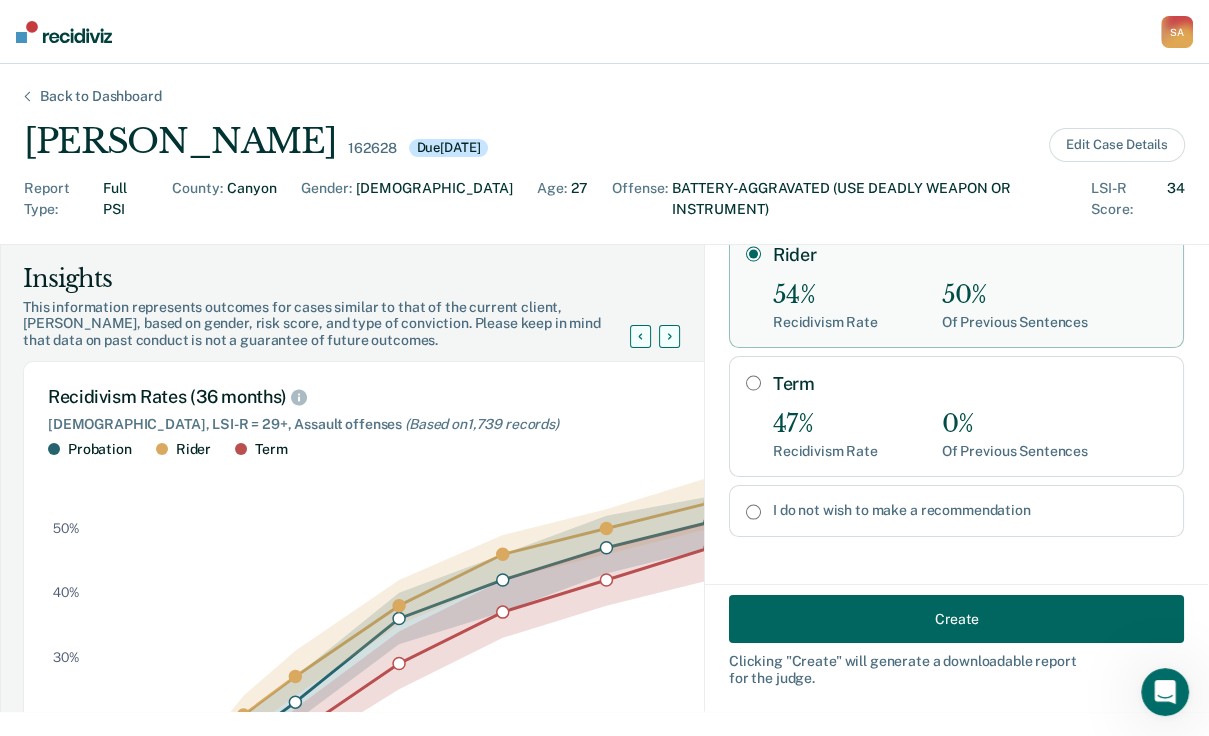 click on "Term   47% Recidivism Rate 0% Of Previous Sentences" at bounding box center [956, 416] 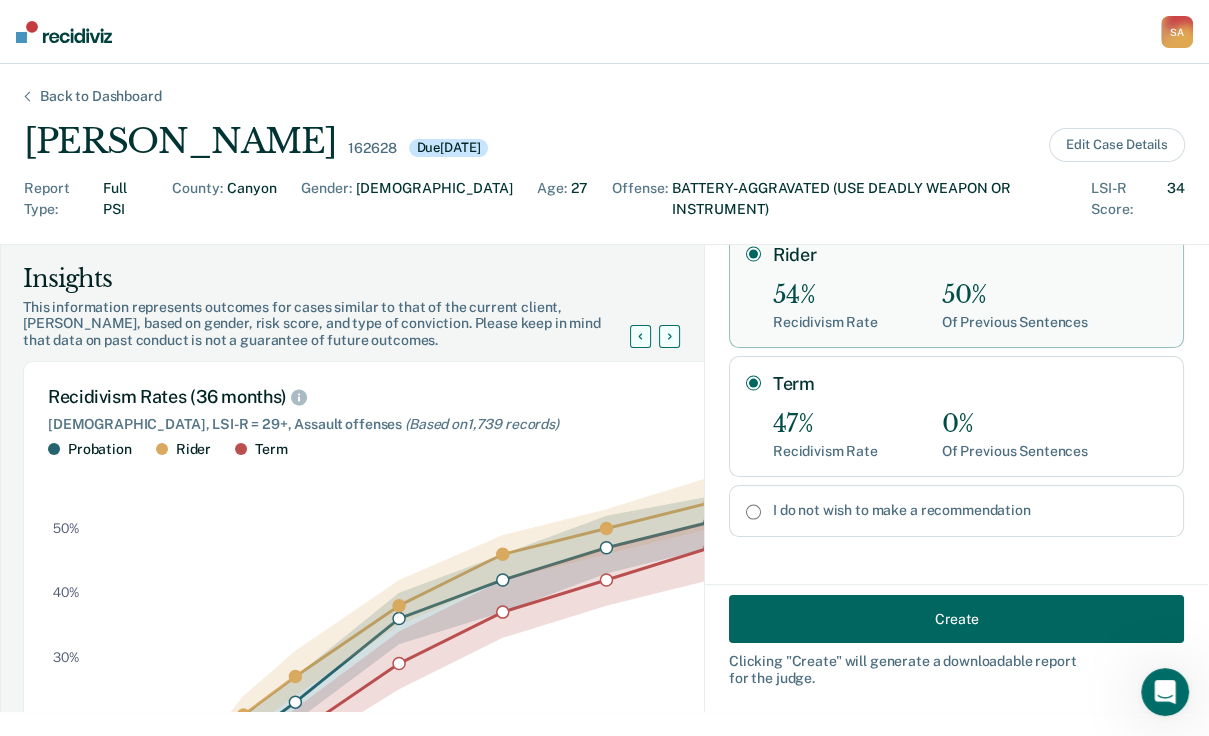 radio on "false" 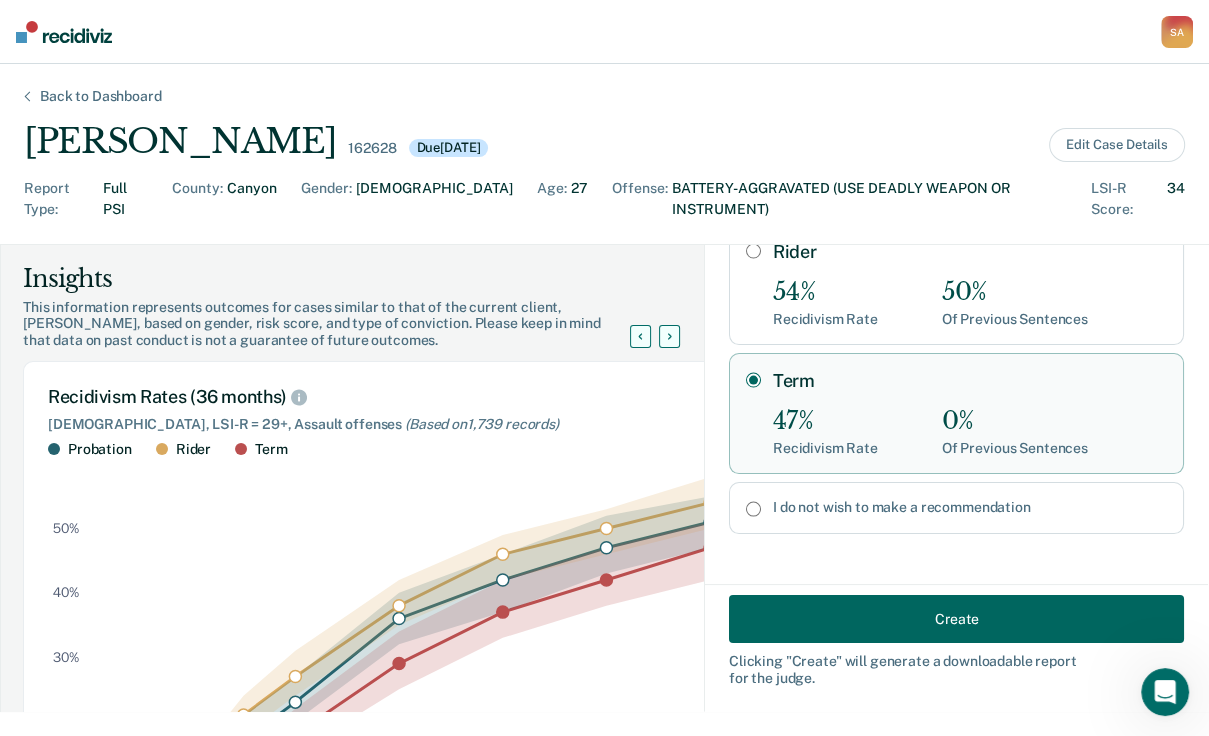 scroll, scrollTop: 360, scrollLeft: 0, axis: vertical 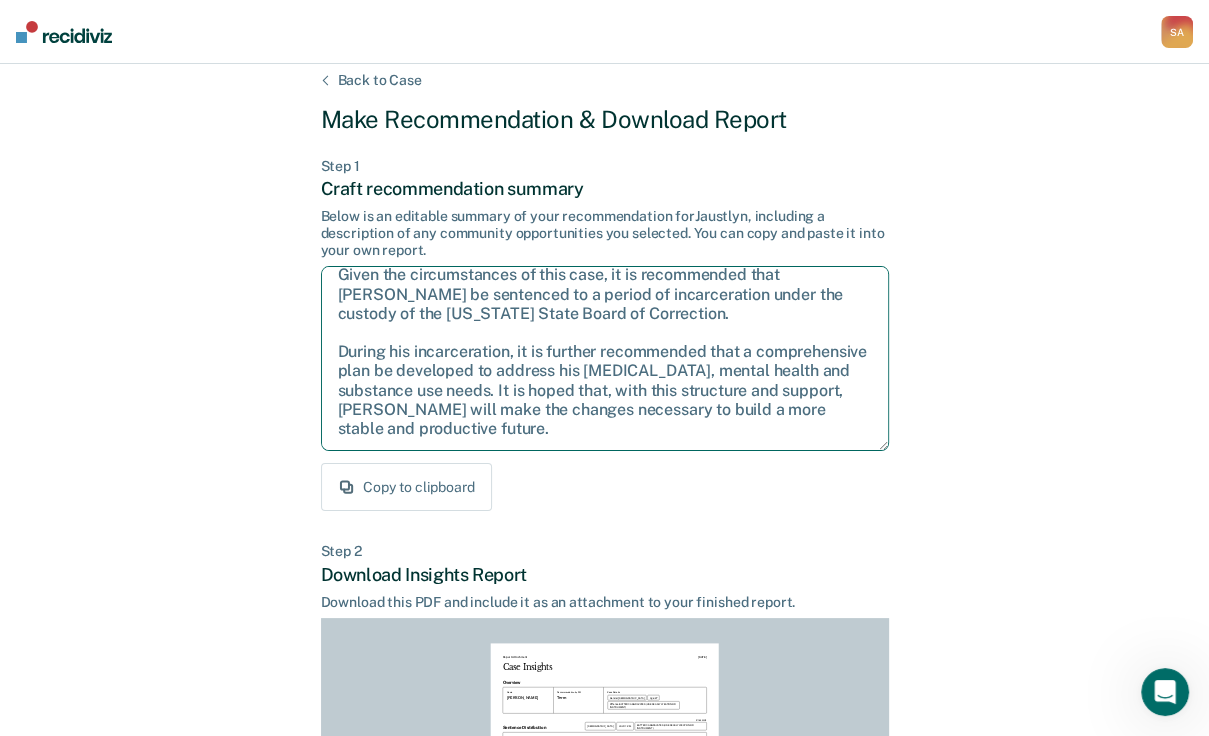 drag, startPoint x: 336, startPoint y: 374, endPoint x: 692, endPoint y: 524, distance: 386.31076 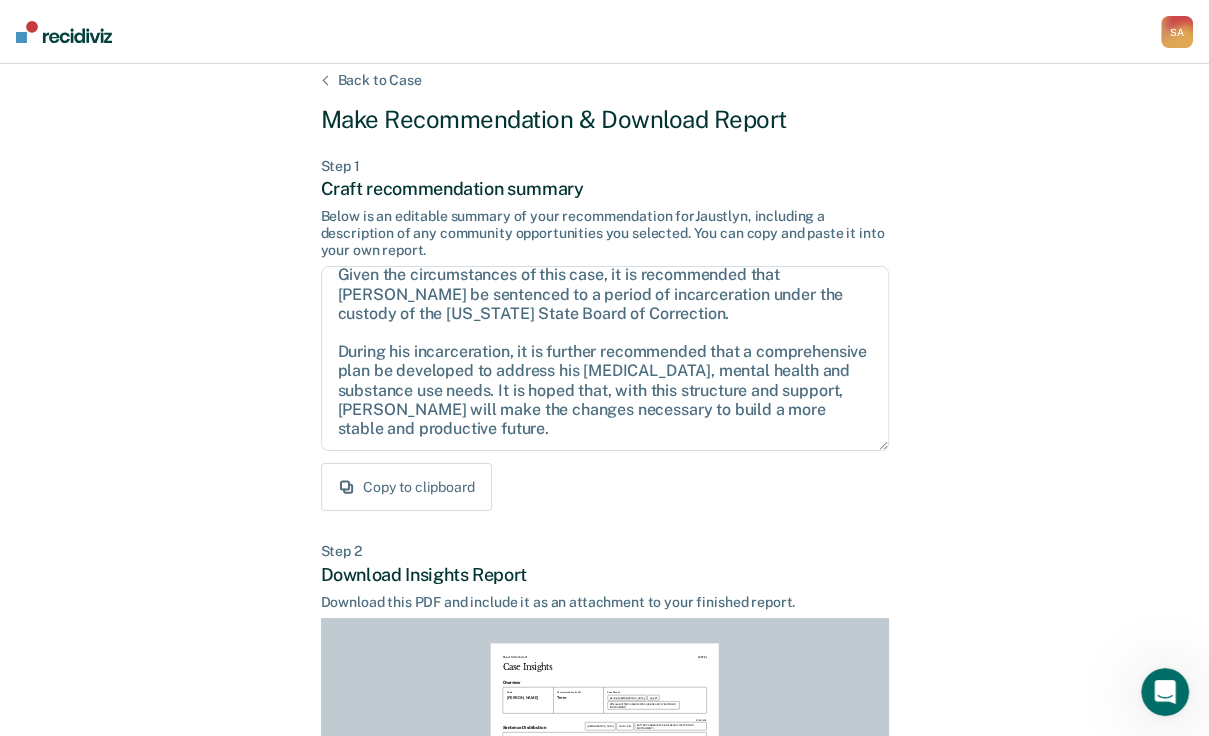 click on "Back to Case Make Recommendation & Download Report Step 1 Craft recommendation summary Below is an editable summary of your recommendation for  [PERSON_NAME] , including a description of any community opportunities you selected. You can copy and paste it into your own report. Given the circumstances of this case, it is recommended that [PERSON_NAME] be sentenced to a period of incarceration under the custody of the [US_STATE] State Board of Correction.
During his incarceration, it is further recommended that a comprehensive plan be developed to address his [MEDICAL_DATA], mental health and substance use needs. It is hoped that, with this structure and support, [PERSON_NAME] will make the changes necessary to build a more stable and productive future.  Copy to clipboard Step 2 Download Insights Report Download this PDF and include it as an attachment to your finished report. Report Attachment [DATE] Case Insights Overview Name [PERSON_NAME] Recommendation by PSI Term Case Details Gender:  [DEMOGRAPHIC_DATA] Age:  [DEMOGRAPHIC_DATA] 2" at bounding box center [604, 586] 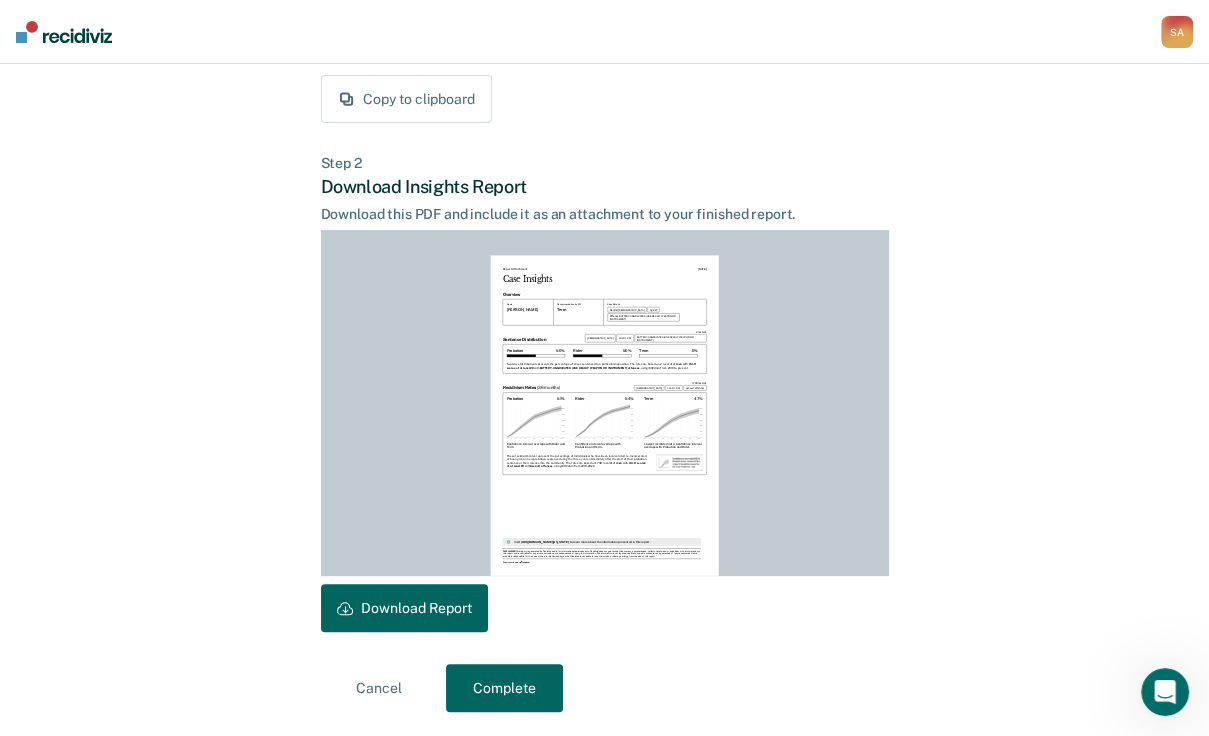 scroll, scrollTop: 525, scrollLeft: 0, axis: vertical 